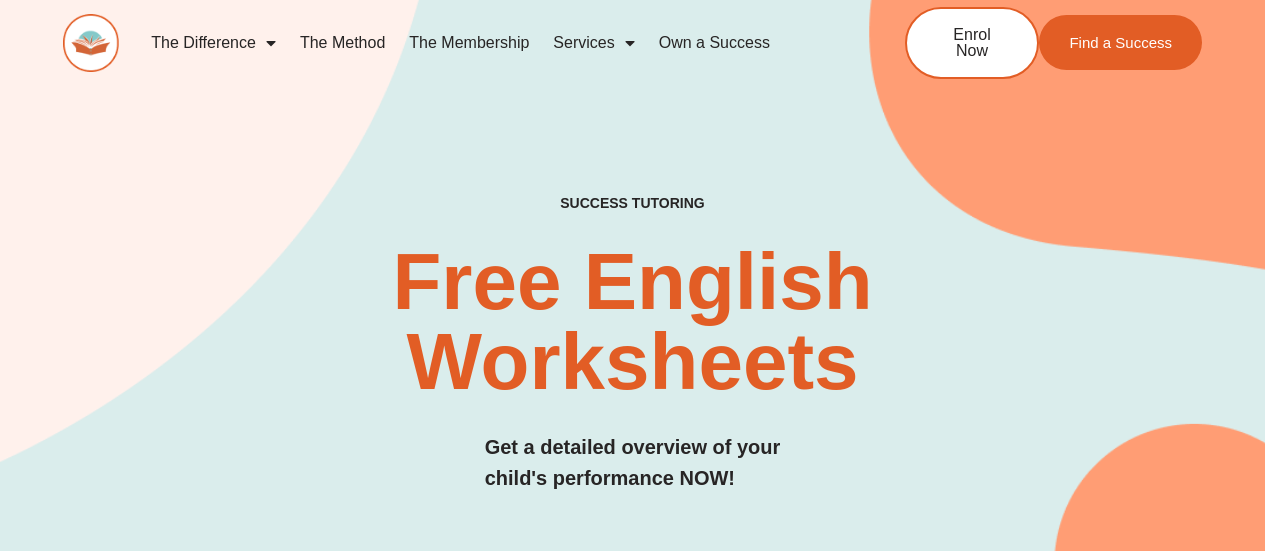 scroll, scrollTop: 199, scrollLeft: 0, axis: vertical 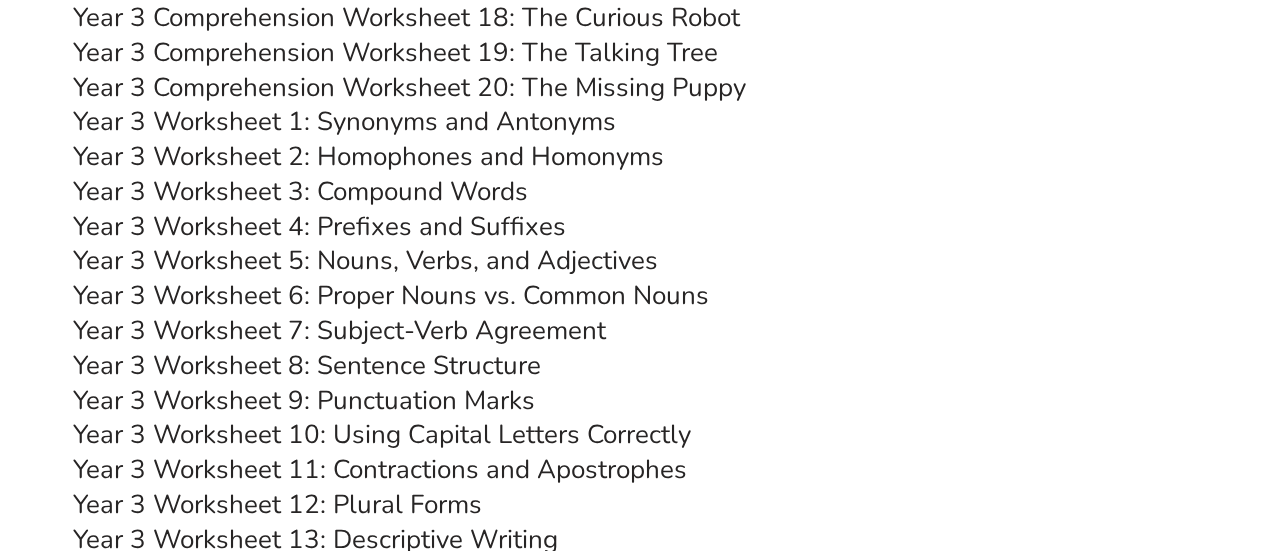 click on "Year 3 Worksheet 4: Prefixes and Suffixes" at bounding box center [319, 226] 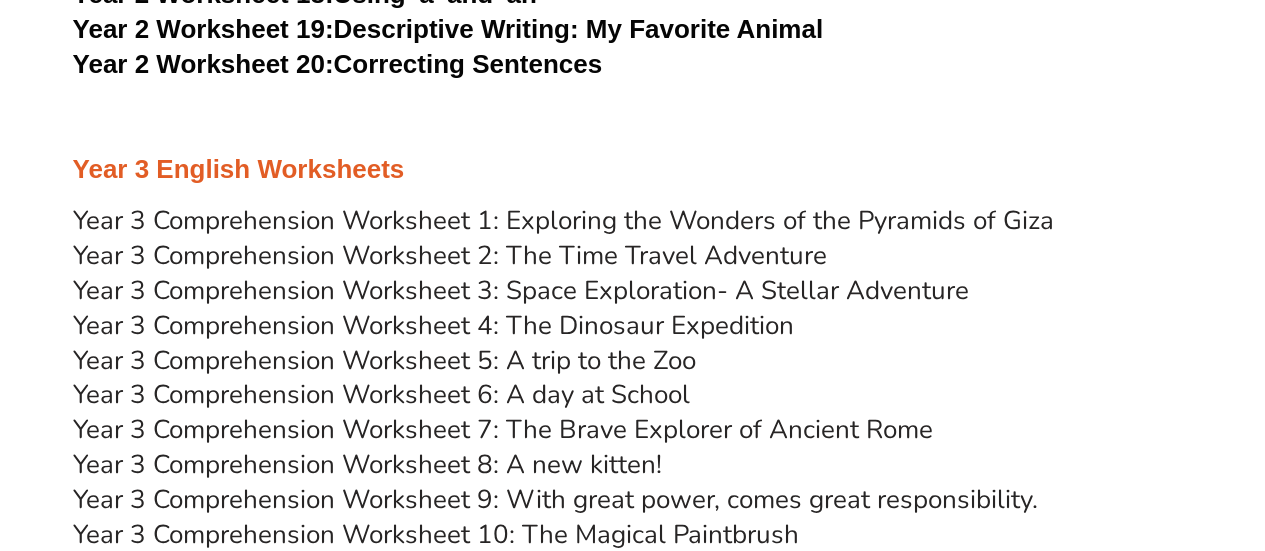 scroll, scrollTop: 5461, scrollLeft: 0, axis: vertical 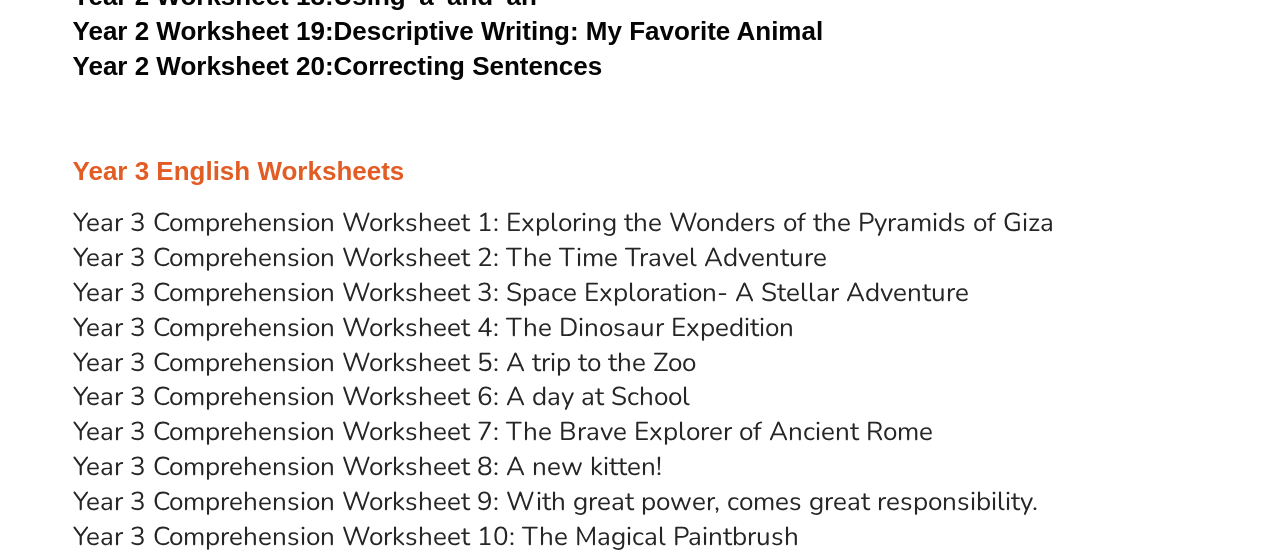 click on "Year 3 Comprehension Worksheet 1: Exploring the Wonders of the Pyramids of Giza" at bounding box center (563, 221) 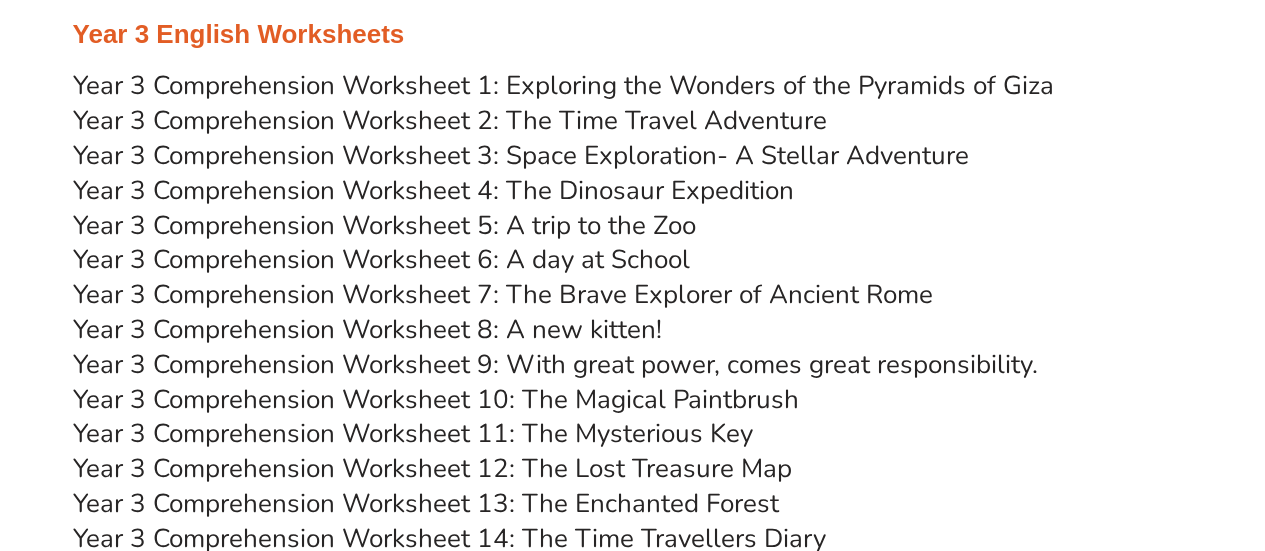 scroll, scrollTop: 5599, scrollLeft: 0, axis: vertical 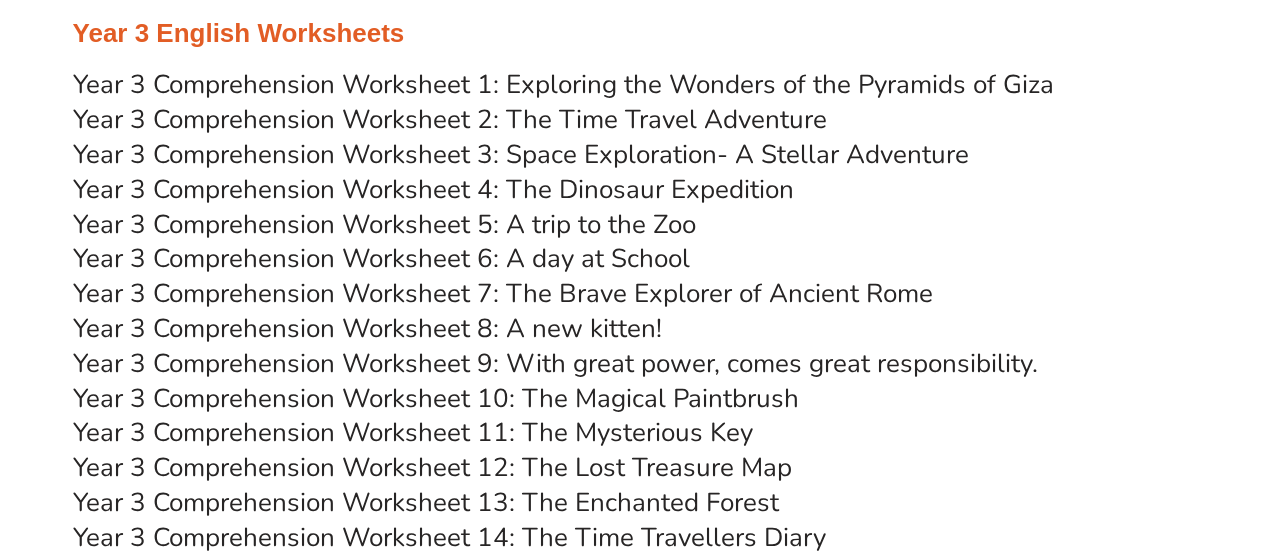click on "Year 3 Comprehension Worksheet 7: The Brave Explorer of Ancient Rome" at bounding box center (503, 292) 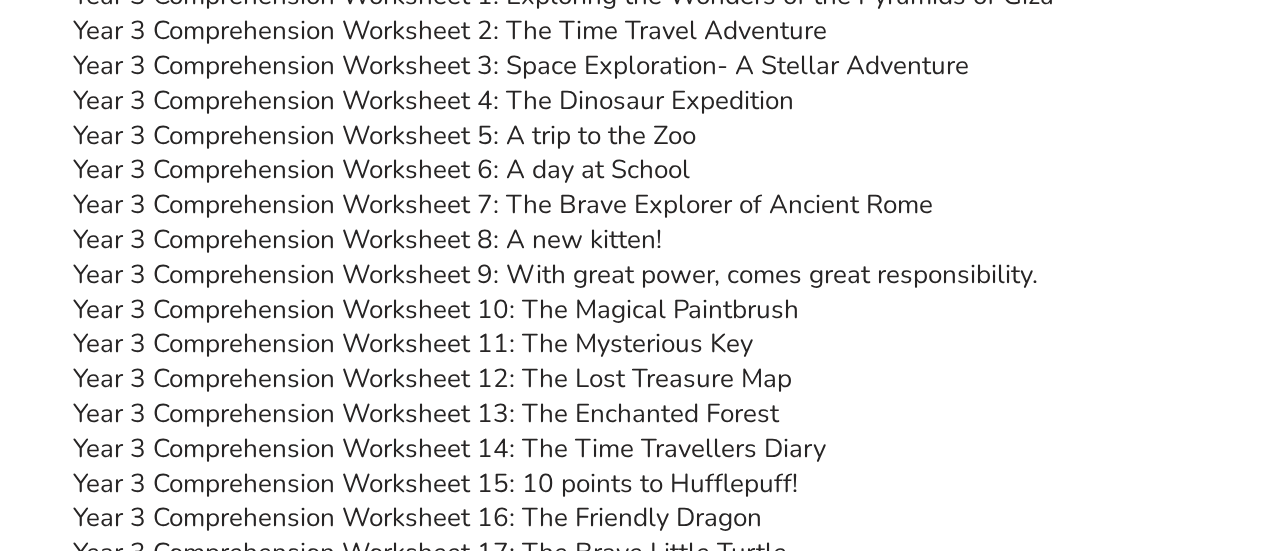 scroll, scrollTop: 5689, scrollLeft: 0, axis: vertical 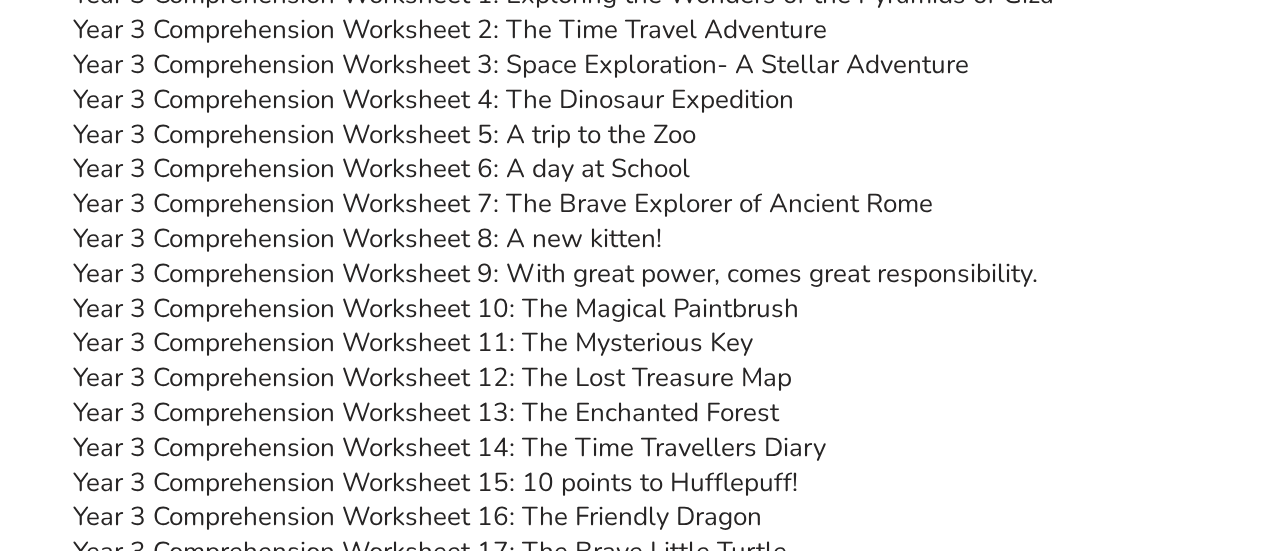 click on "Year 3 Comprehension Worksheet 9: With great power, comes great responsibility." at bounding box center (555, 272) 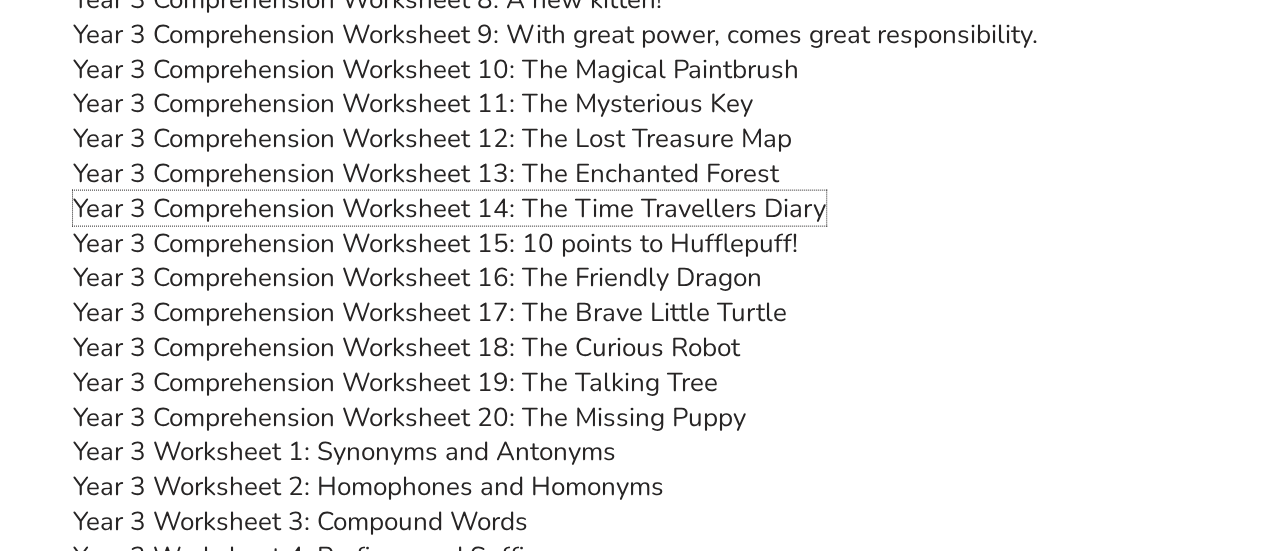 scroll, scrollTop: 5929, scrollLeft: 0, axis: vertical 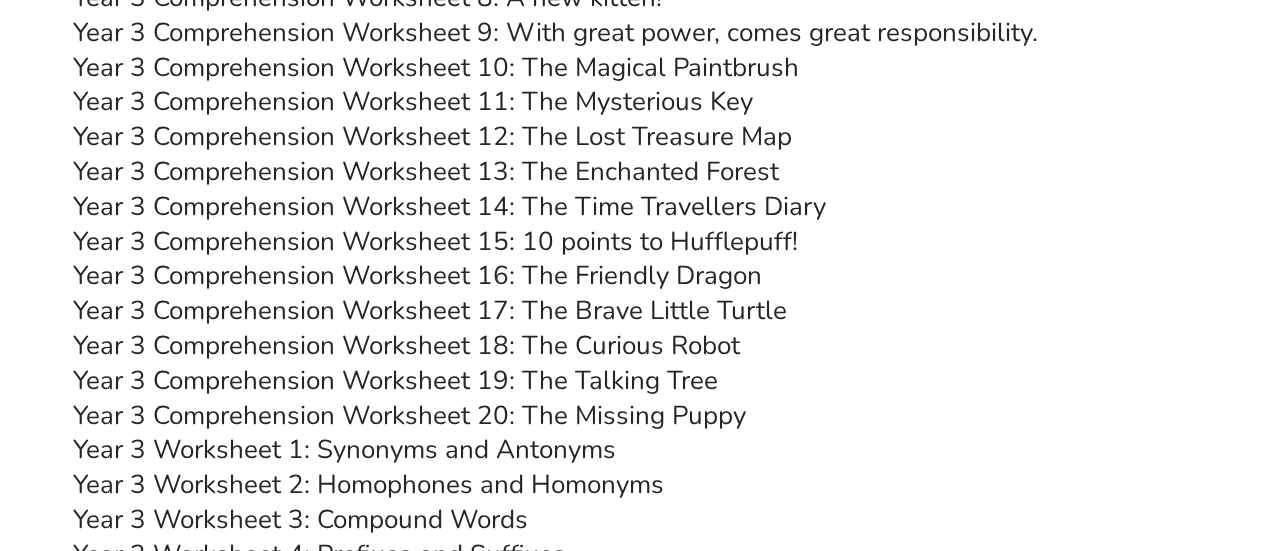 click on "Year 3 Comprehension Worksheet 15: 10 points to Hufflepuff!" at bounding box center (435, 241) 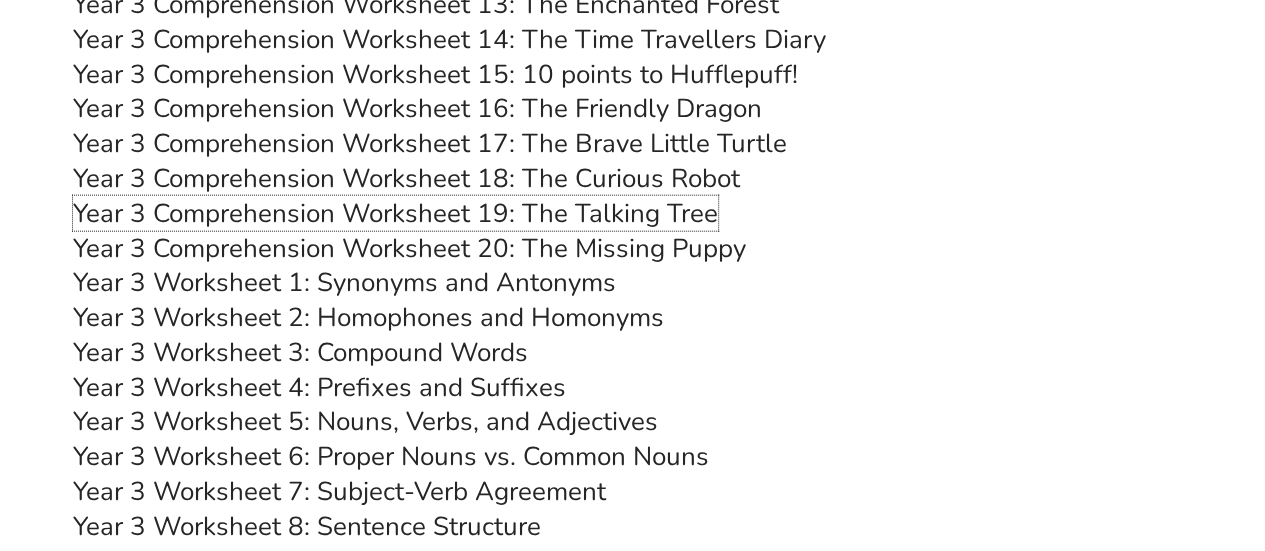 scroll, scrollTop: 6100, scrollLeft: 0, axis: vertical 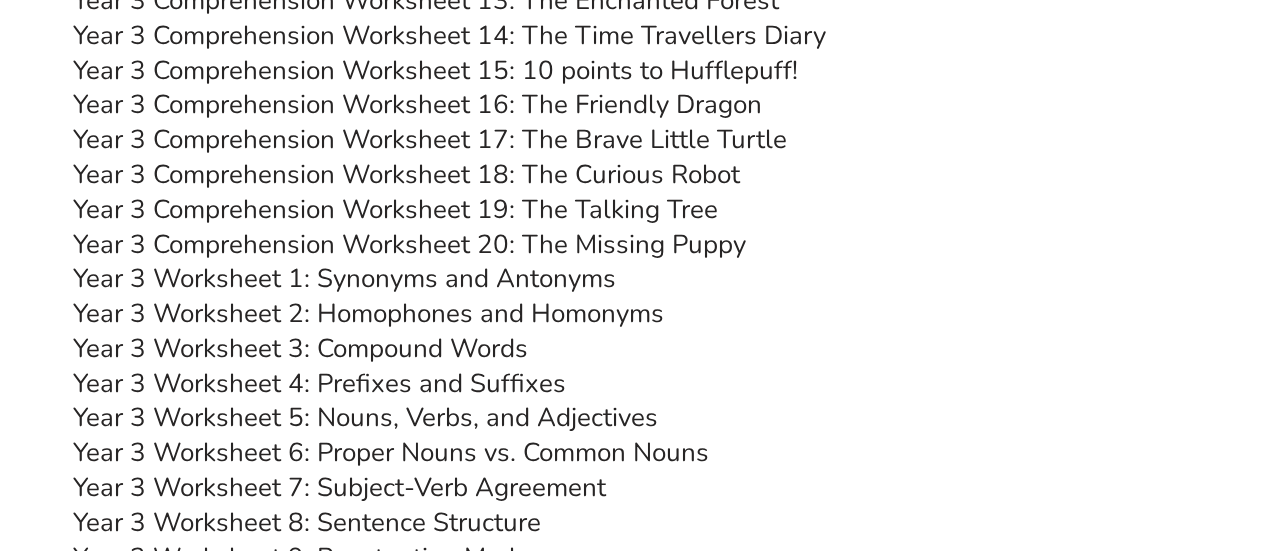 click on "Year 3 Comprehension Worksheet 20: The Missing Puppy" at bounding box center [409, 244] 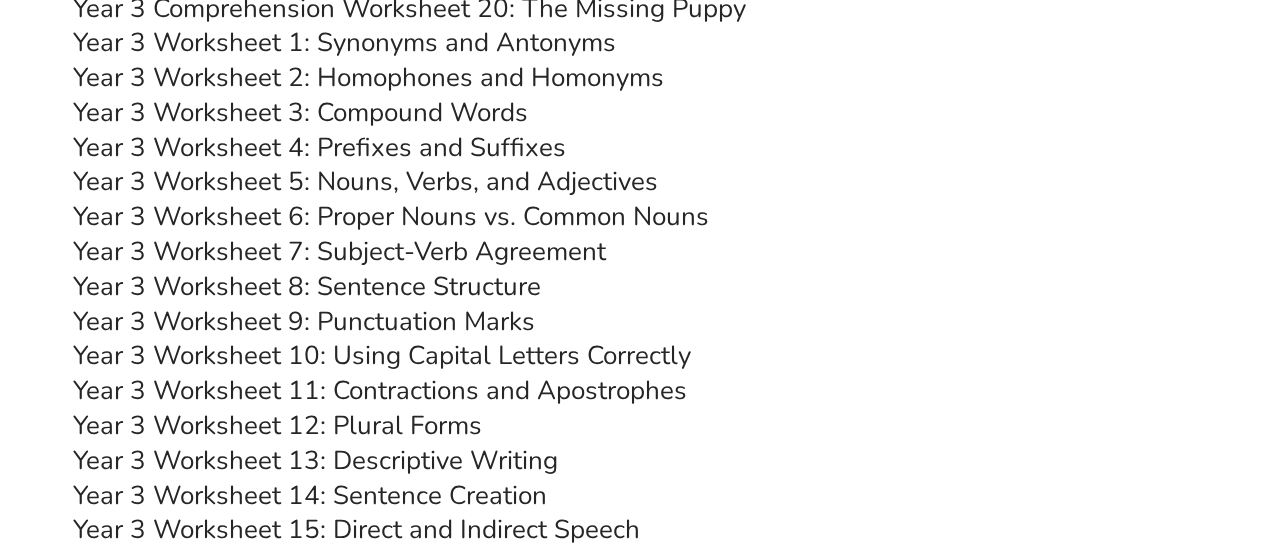 scroll, scrollTop: 6338, scrollLeft: 0, axis: vertical 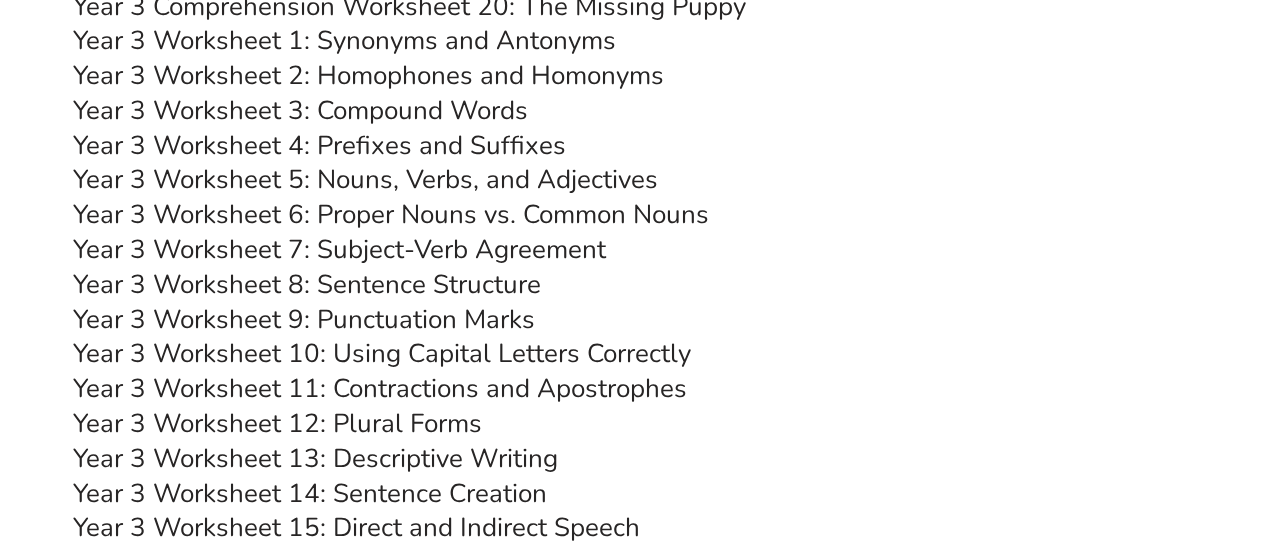 click on "Year 3 Worksheet 7: Subject-Verb Agreement" at bounding box center [339, 249] 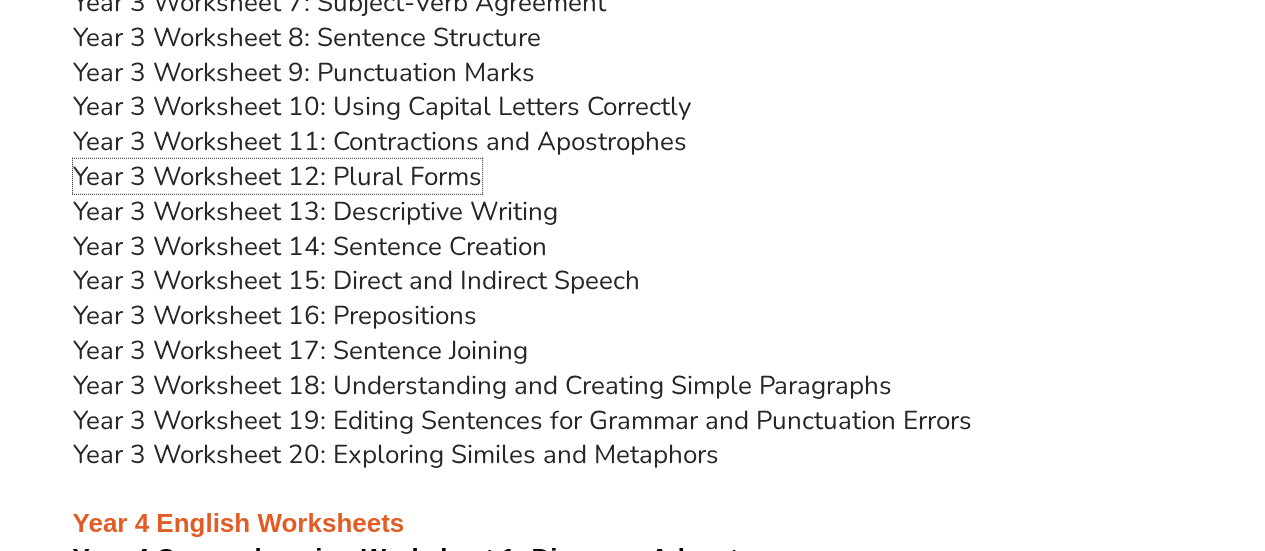 scroll, scrollTop: 6596, scrollLeft: 0, axis: vertical 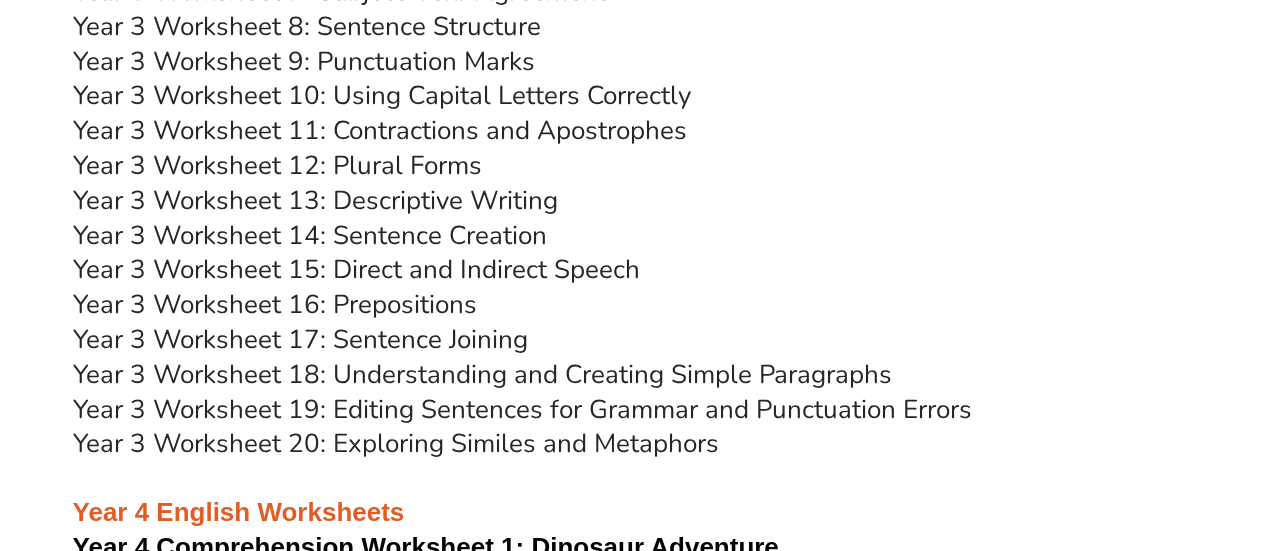 click on "Year 3 Worksheet 13: Descriptive Writing" at bounding box center [315, 200] 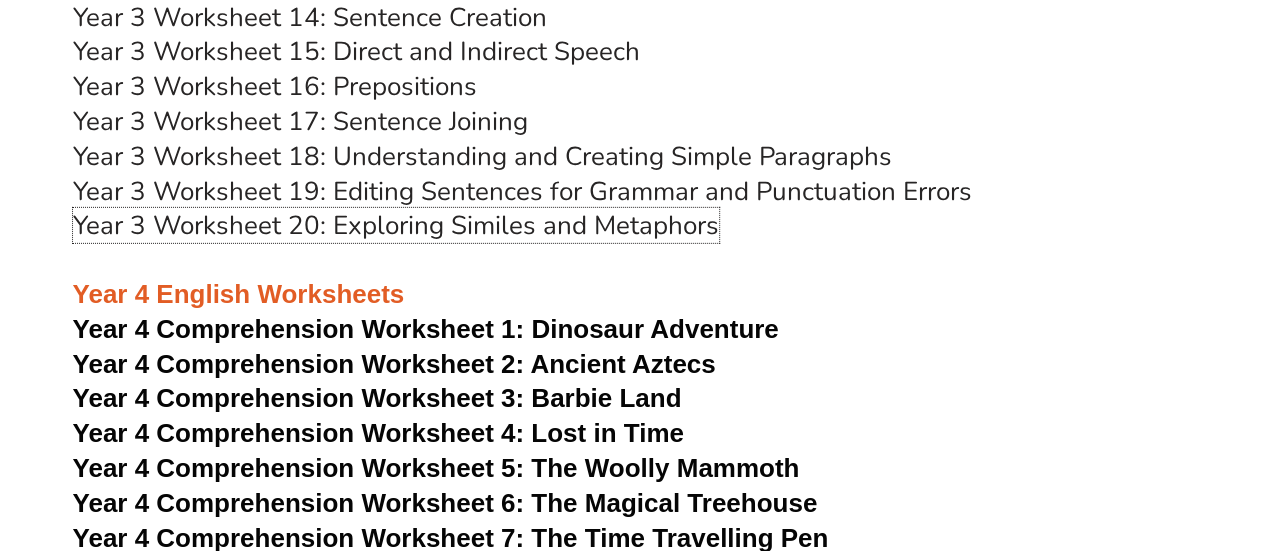 scroll, scrollTop: 6813, scrollLeft: 0, axis: vertical 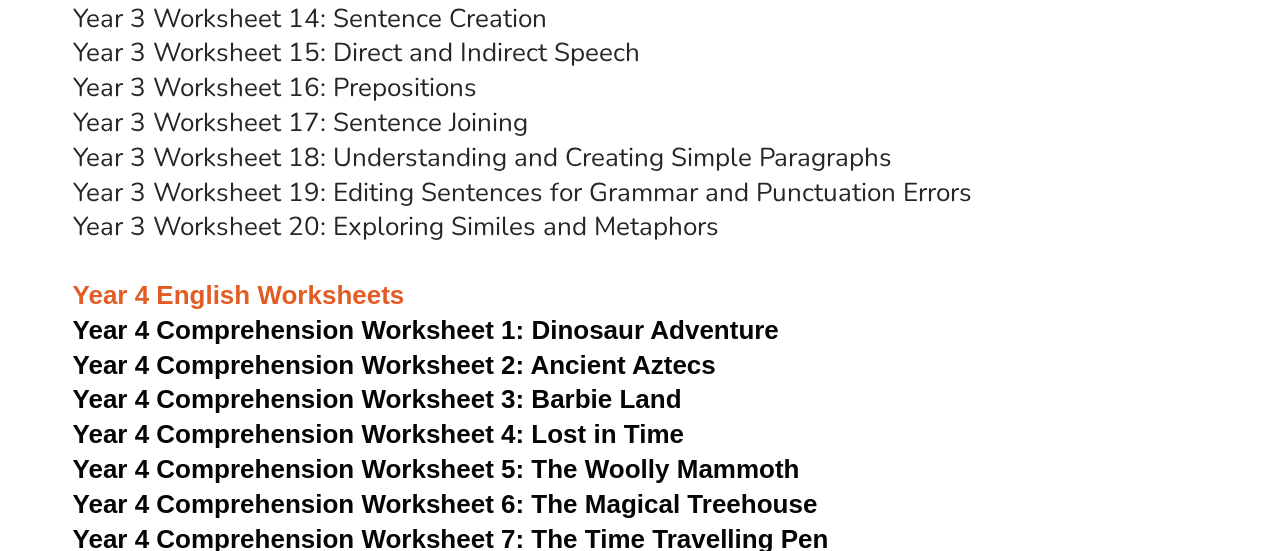 click on "Dinosaur Adventure" at bounding box center (654, 330) 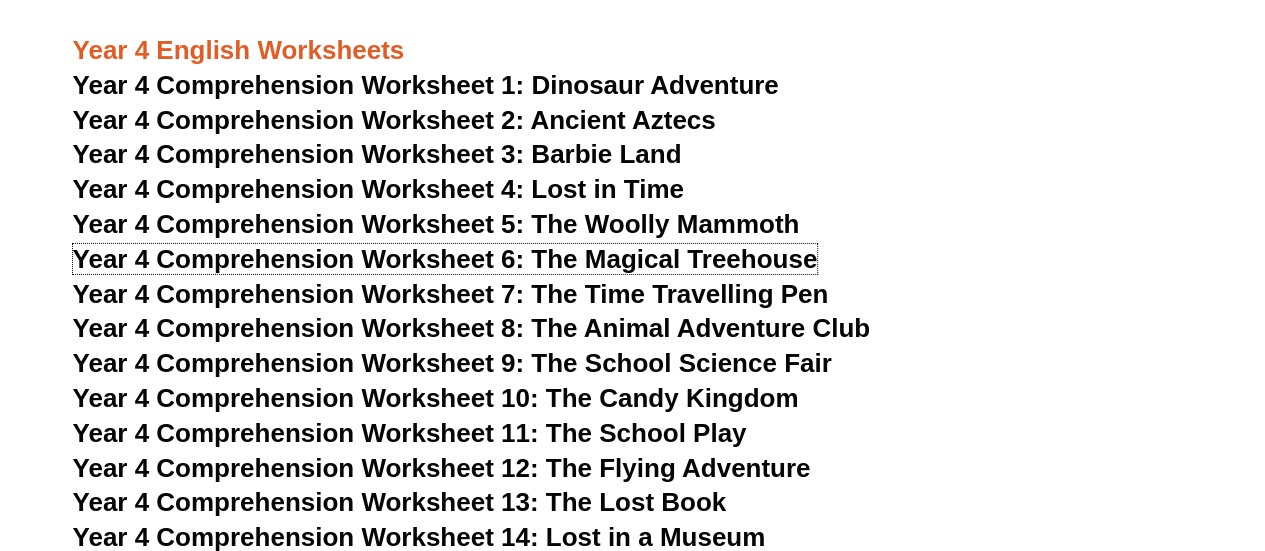 scroll, scrollTop: 7064, scrollLeft: 0, axis: vertical 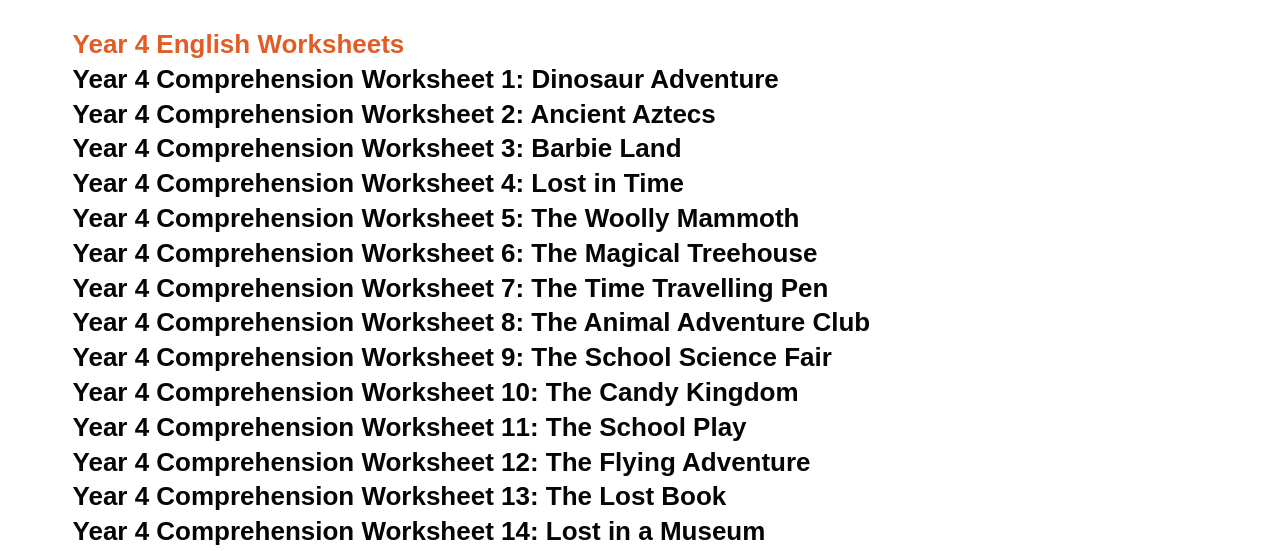 click on "Year 4 Comprehension Worksheet 7: The Time Travelling Pen" at bounding box center (451, 288) 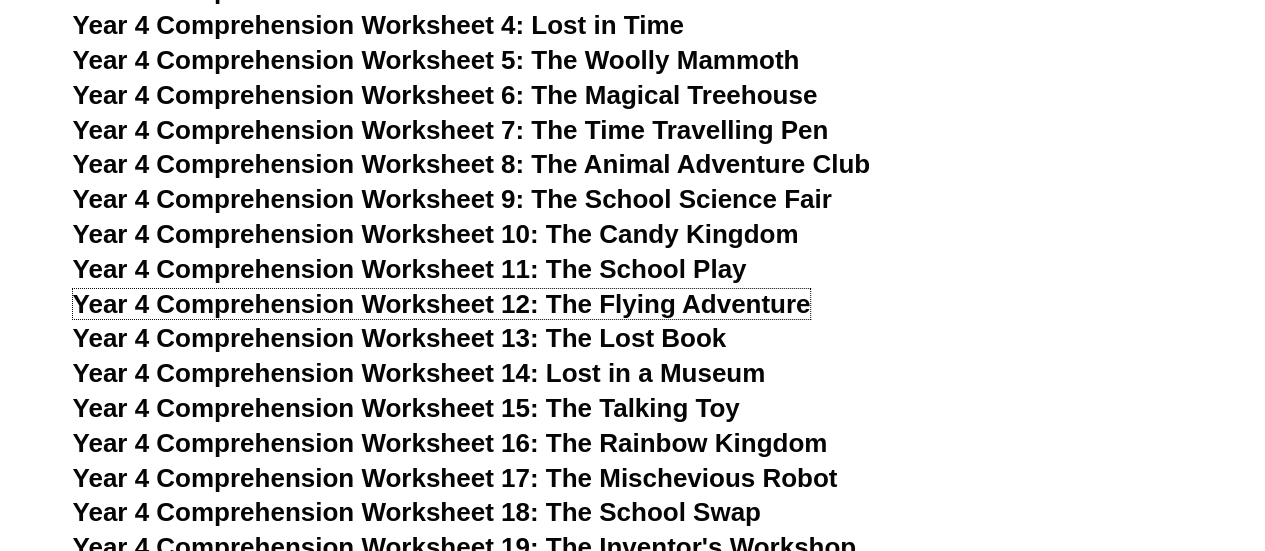 scroll, scrollTop: 7230, scrollLeft: 0, axis: vertical 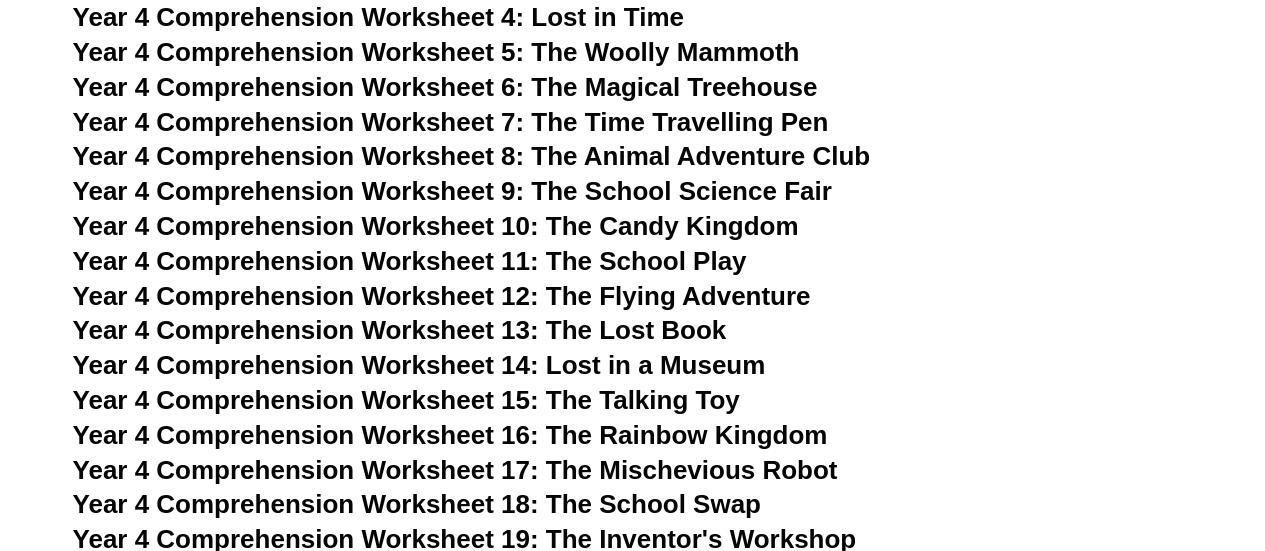 click on "Year 4 Comprehension Worksheet 13: The Lost Book" at bounding box center (400, 330) 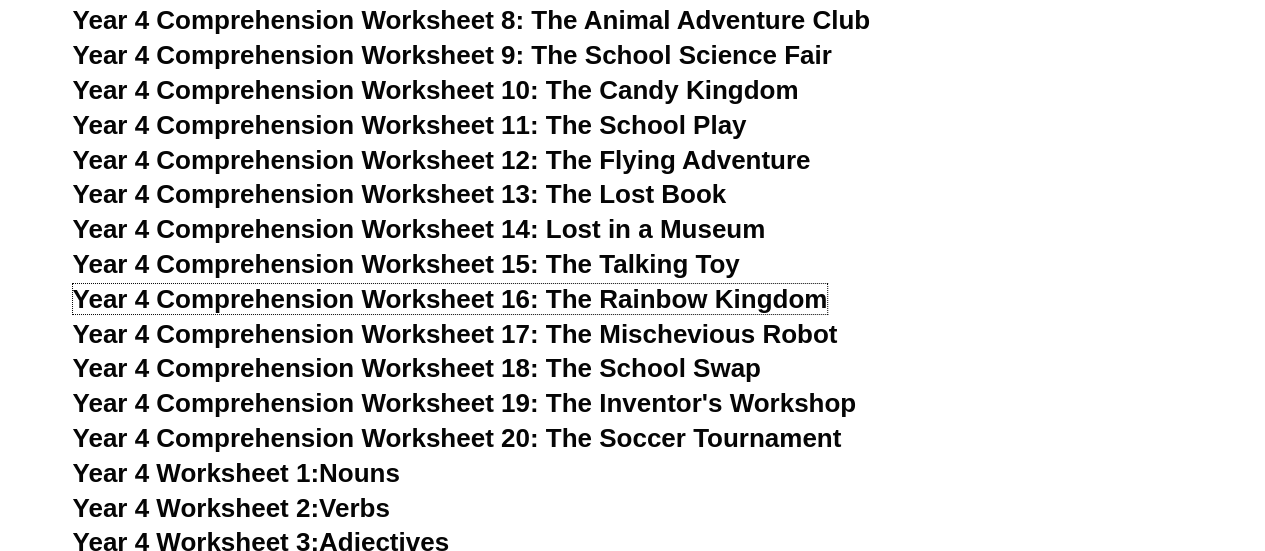 scroll, scrollTop: 7367, scrollLeft: 0, axis: vertical 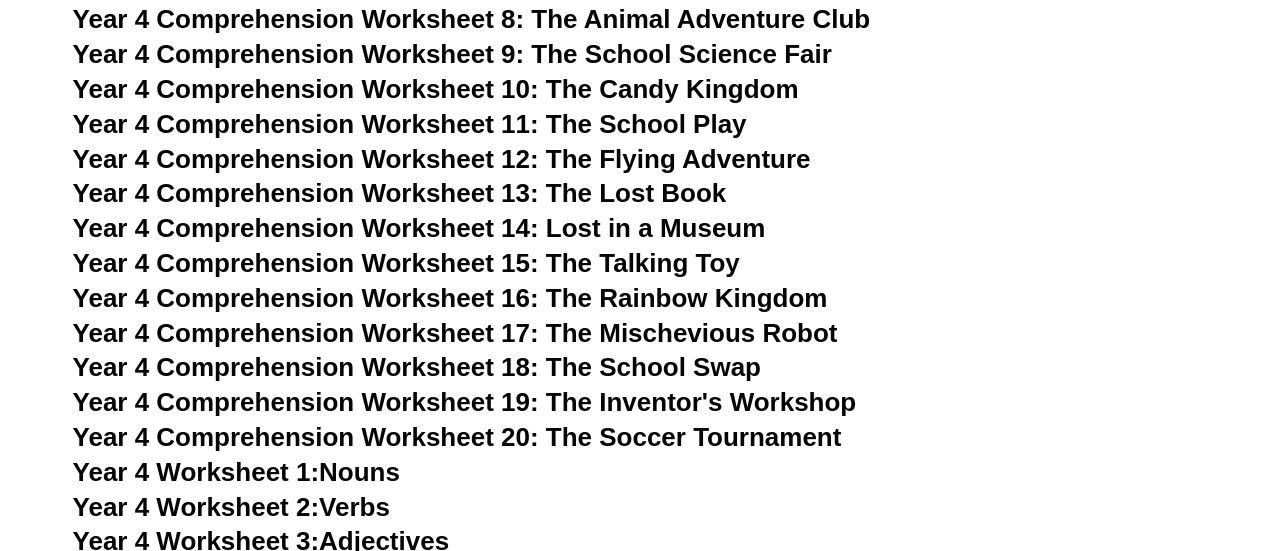 click on "Year 4 Comprehension Worksheet 17: The Mischevious Robot" at bounding box center (455, 333) 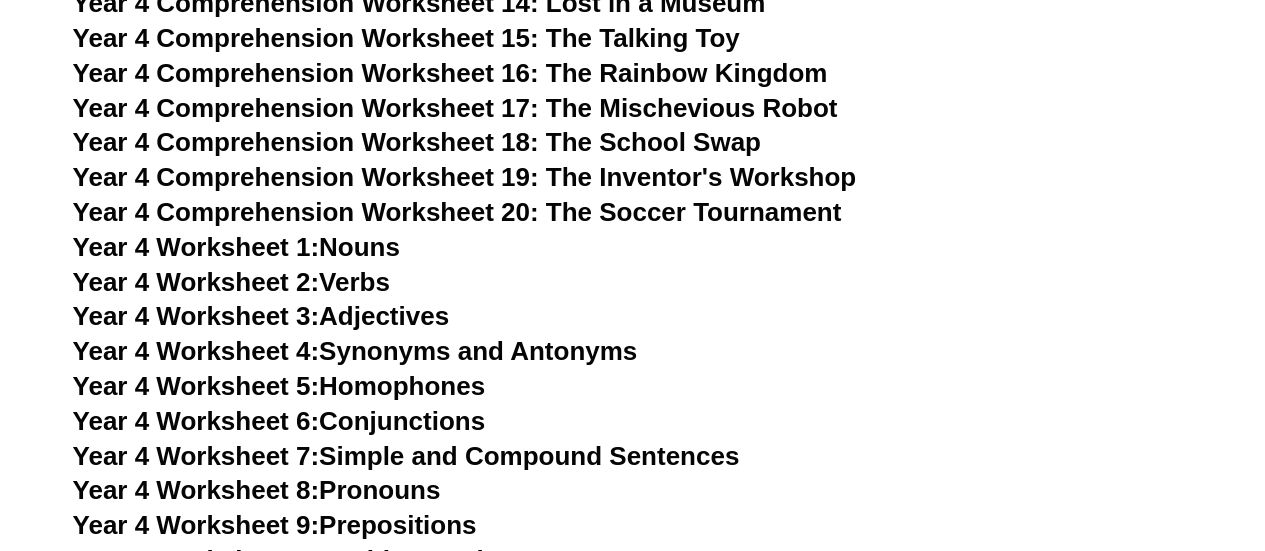 scroll, scrollTop: 7596, scrollLeft: 0, axis: vertical 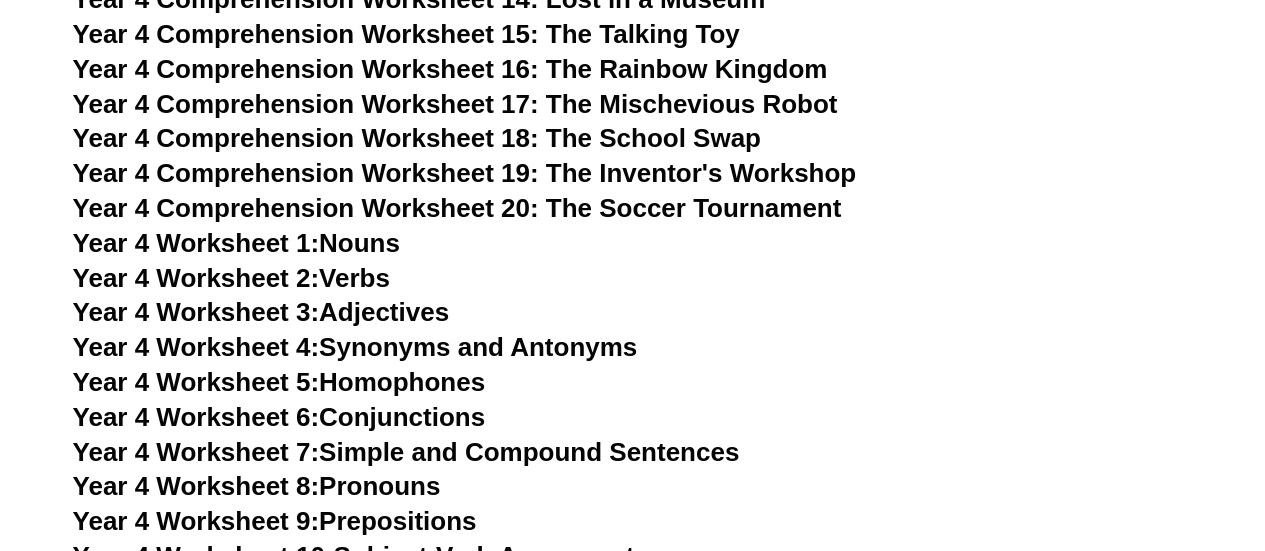 click on "Year 4 Worksheet 1:   Nouns" at bounding box center (236, 243) 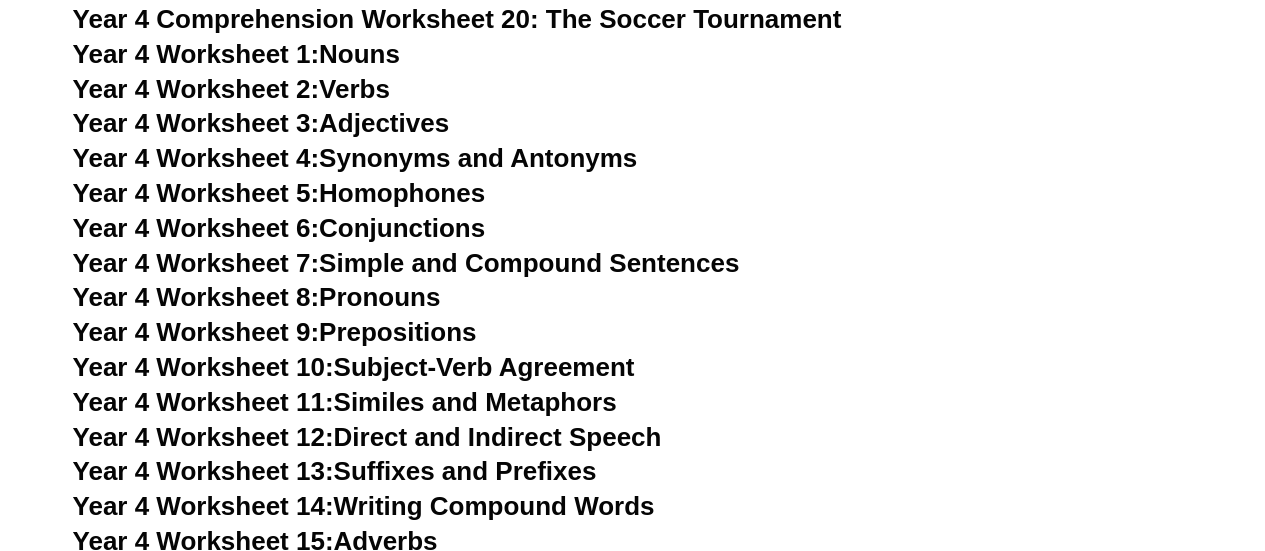 scroll, scrollTop: 7788, scrollLeft: 0, axis: vertical 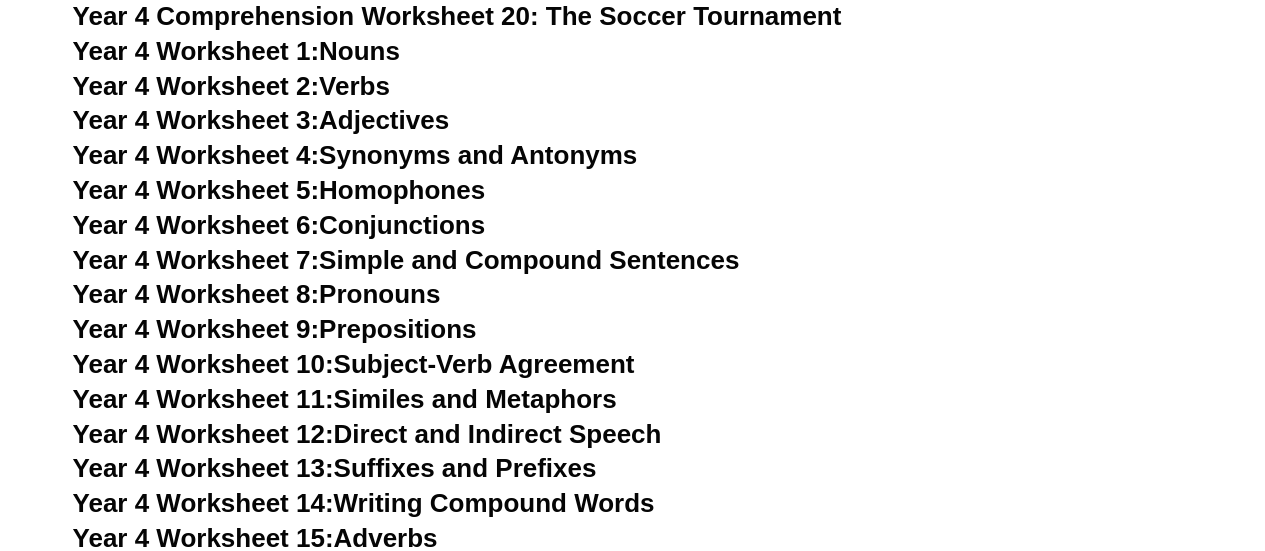 click on "Year 4 Worksheet 9:   Prepositions" at bounding box center [275, 329] 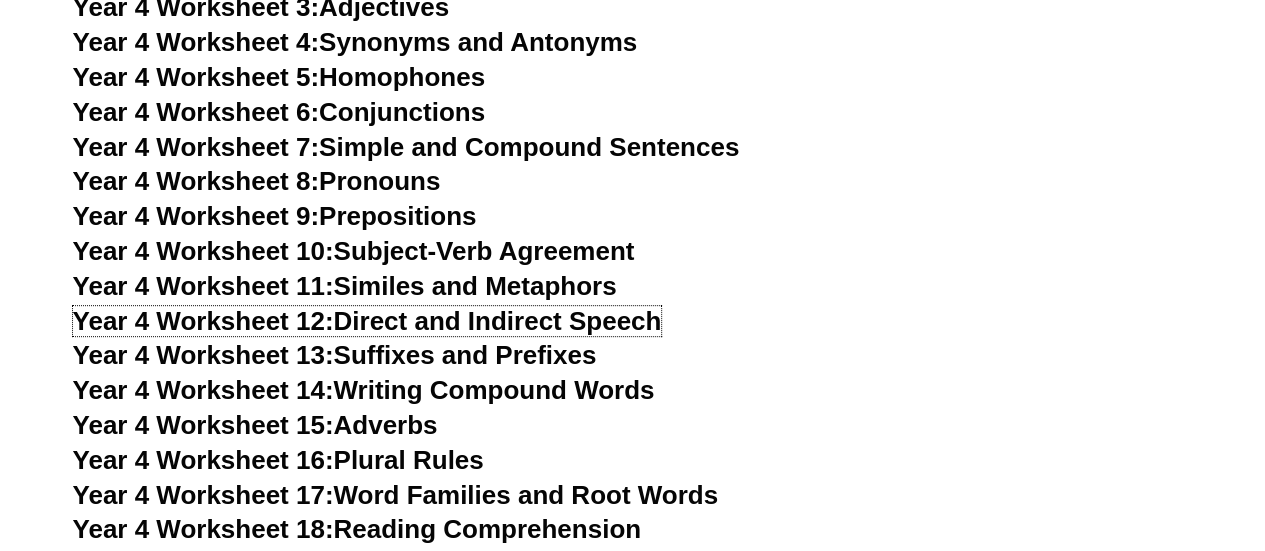 scroll, scrollTop: 7907, scrollLeft: 0, axis: vertical 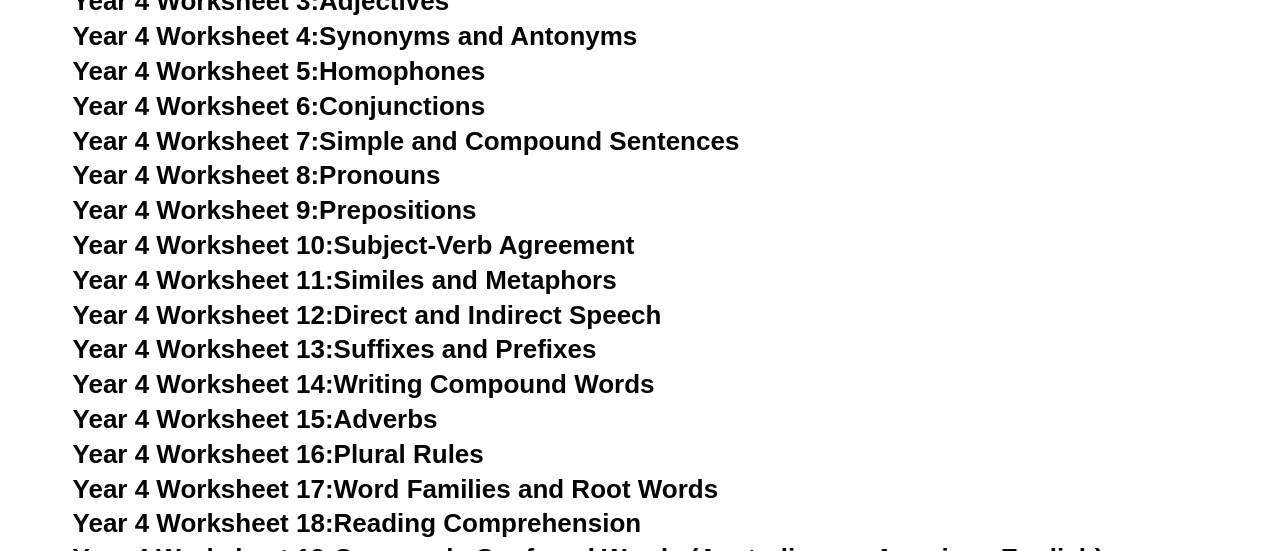 click on "Year 4 Worksheet 13:   Suffixes and Prefixes" at bounding box center (335, 349) 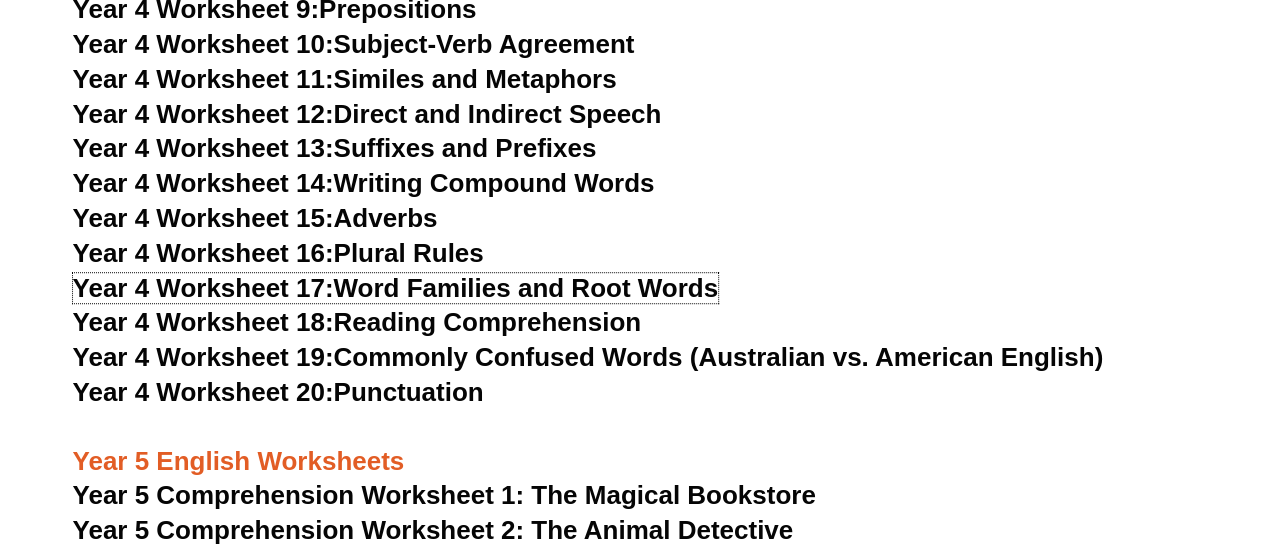 scroll, scrollTop: 8109, scrollLeft: 0, axis: vertical 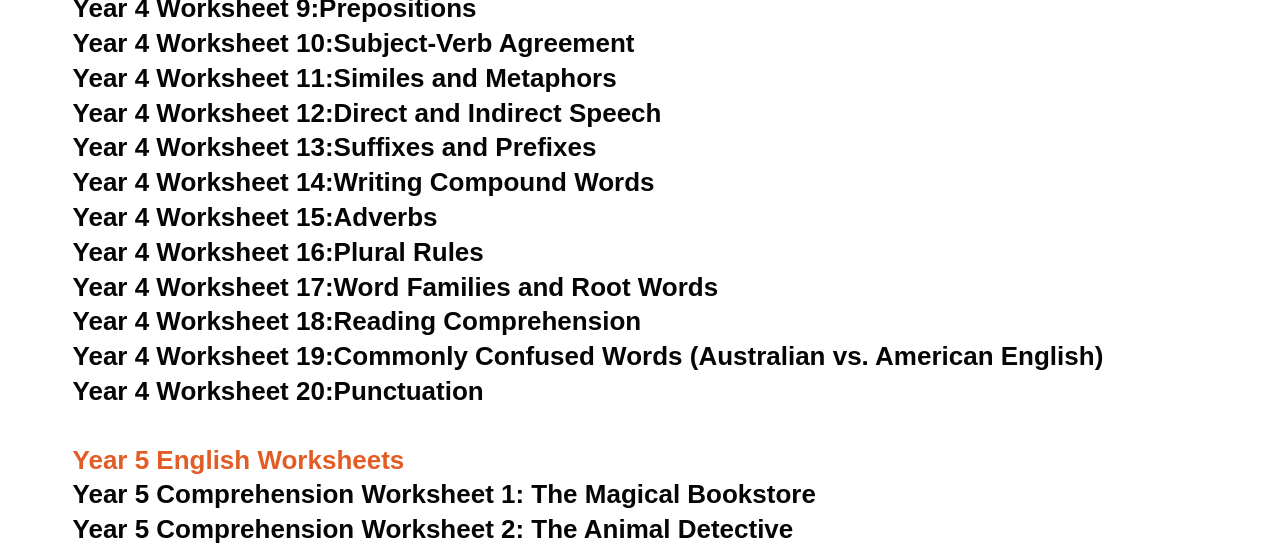 click on "Year 4 Worksheet 18:   Reading Comprehension" at bounding box center [357, 321] 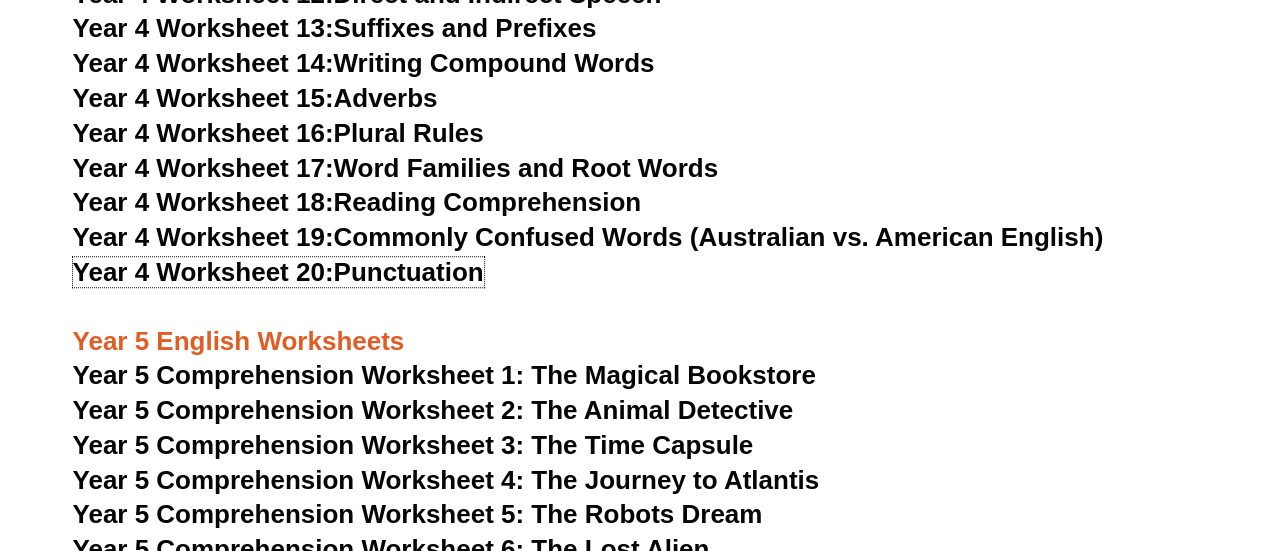 scroll, scrollTop: 8303, scrollLeft: 0, axis: vertical 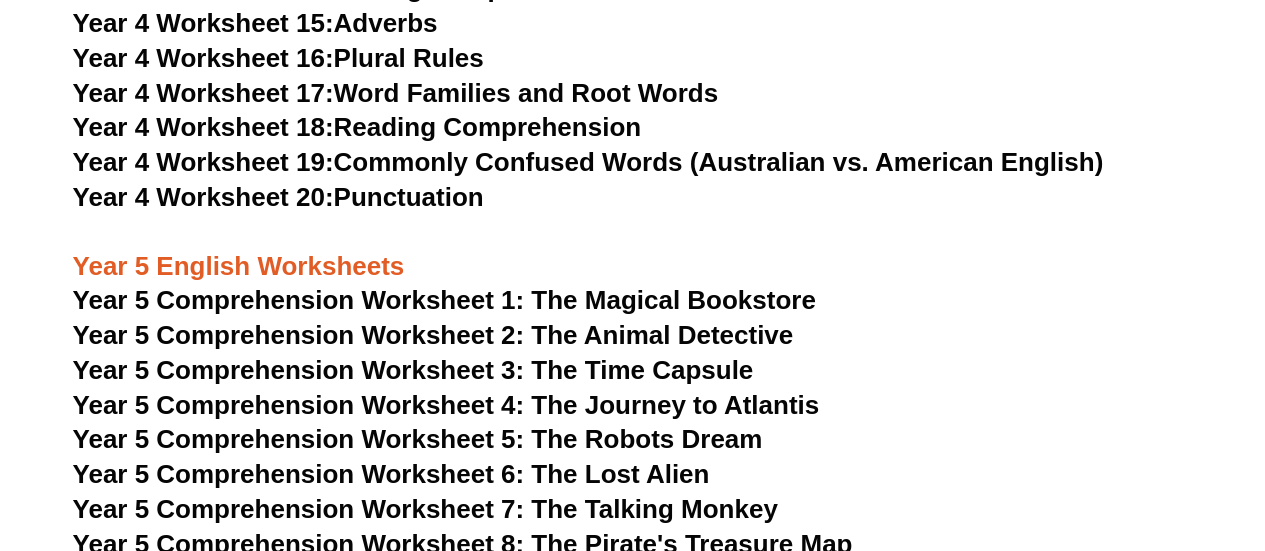 click on "Year 5 Comprehension Worksheet 1: The Magical Bookstore" at bounding box center [444, 300] 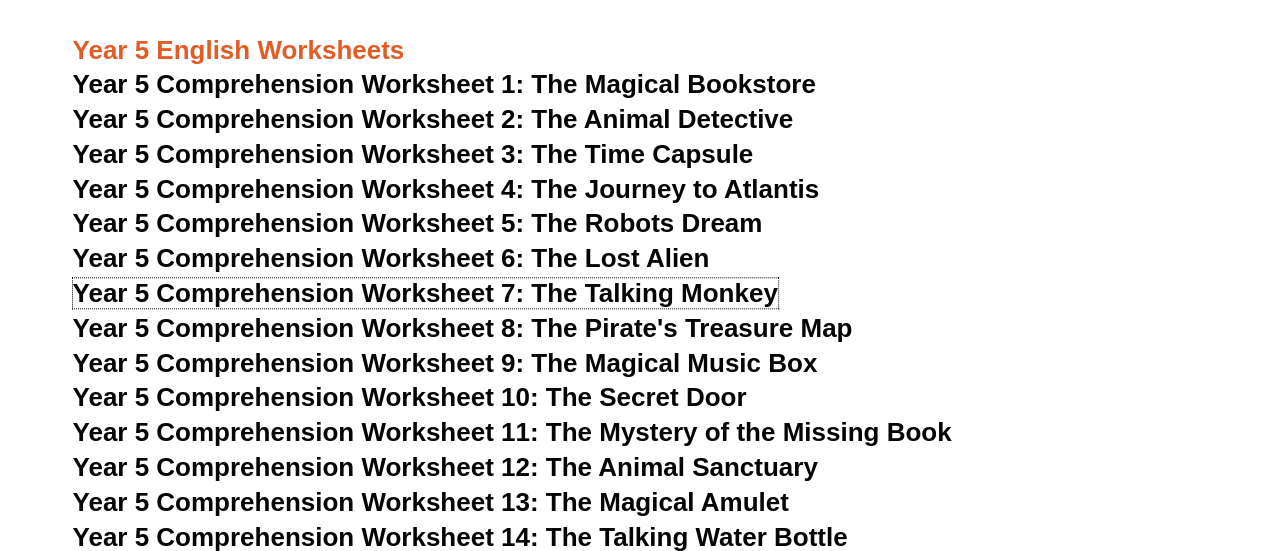 scroll, scrollTop: 8521, scrollLeft: 0, axis: vertical 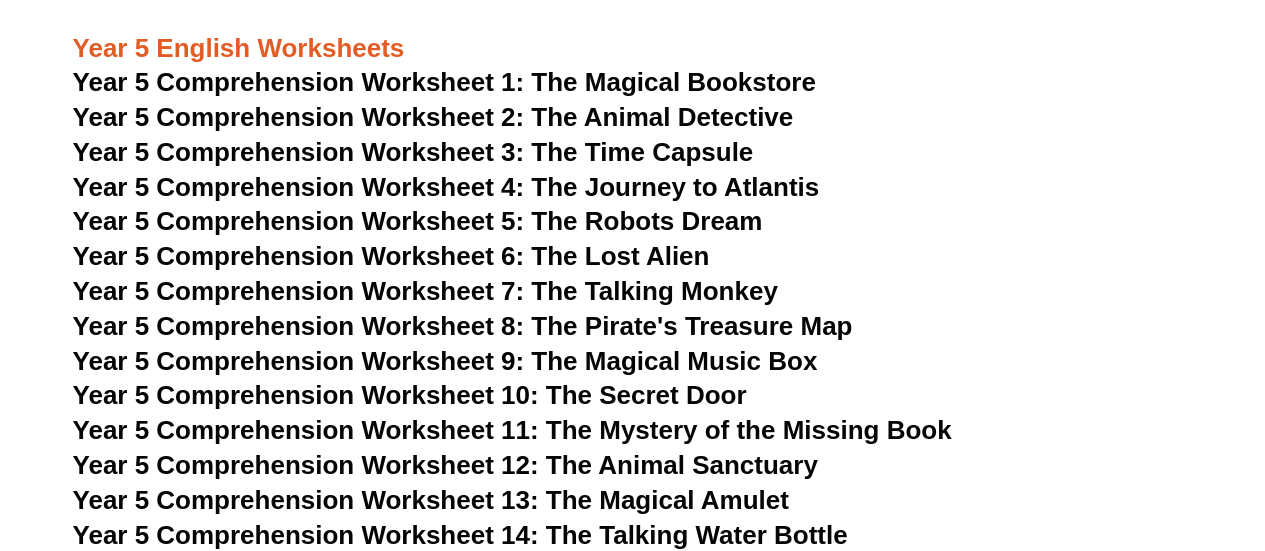 click on "Year 5 Comprehension Worksheet 8: The Pirate's Treasure Map" at bounding box center [463, 326] 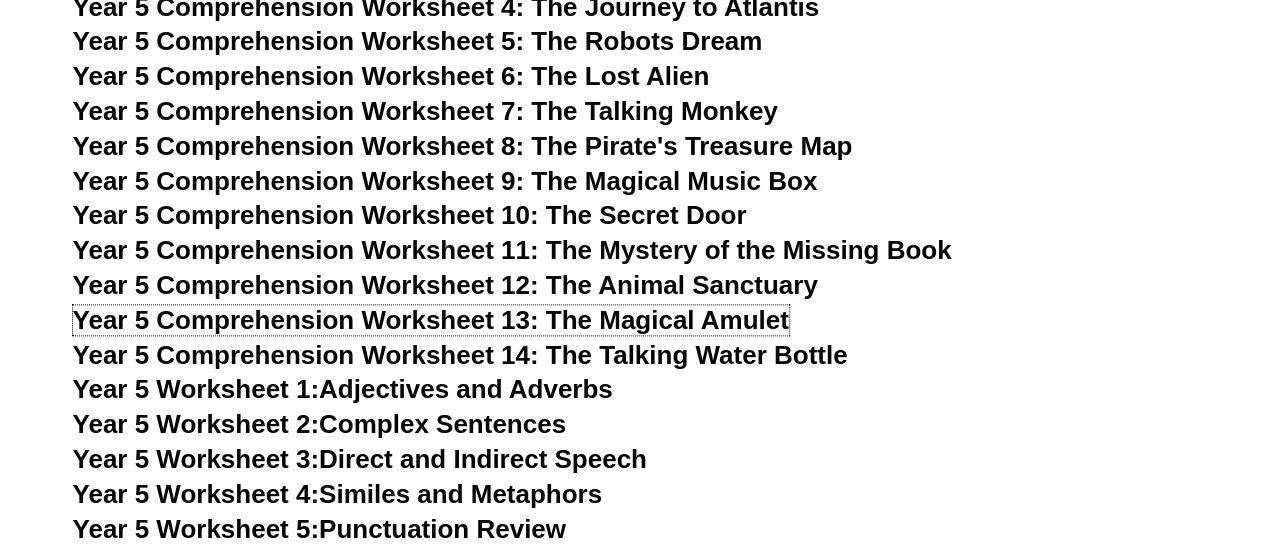 scroll, scrollTop: 8714, scrollLeft: 0, axis: vertical 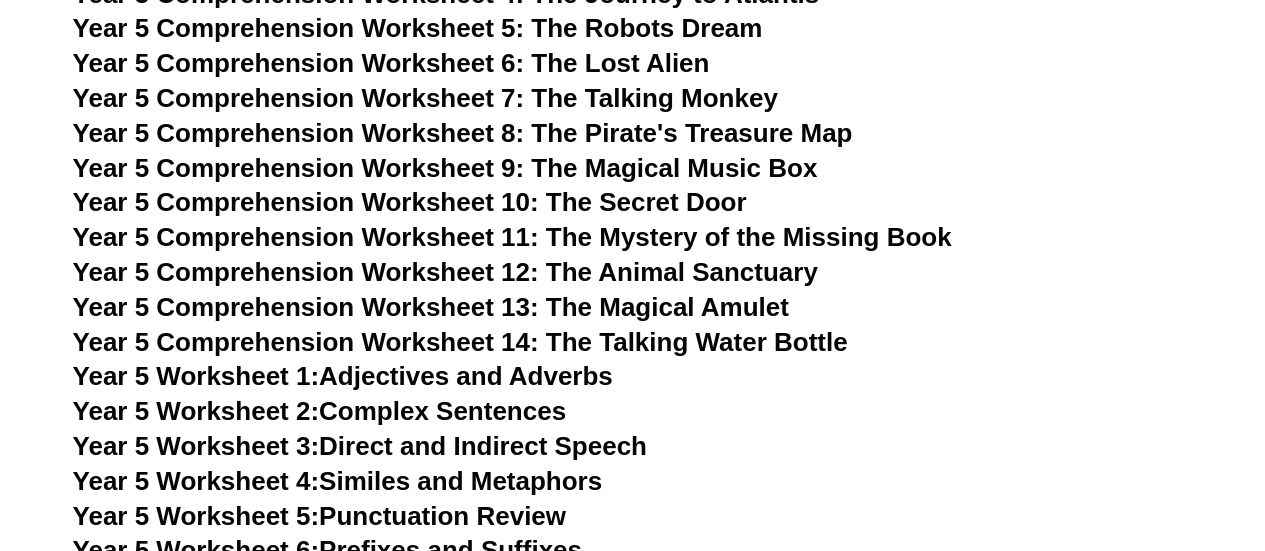 click on "Year 5 Comprehension Worksheet 14: The Talking Water Bottle" at bounding box center [460, 342] 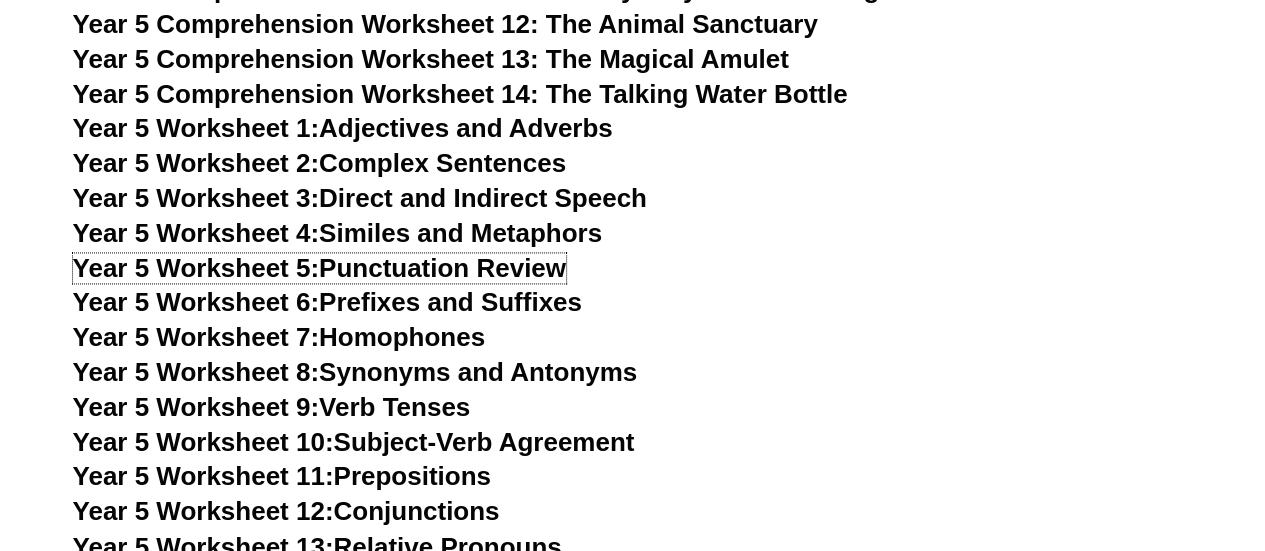 scroll, scrollTop: 8963, scrollLeft: 0, axis: vertical 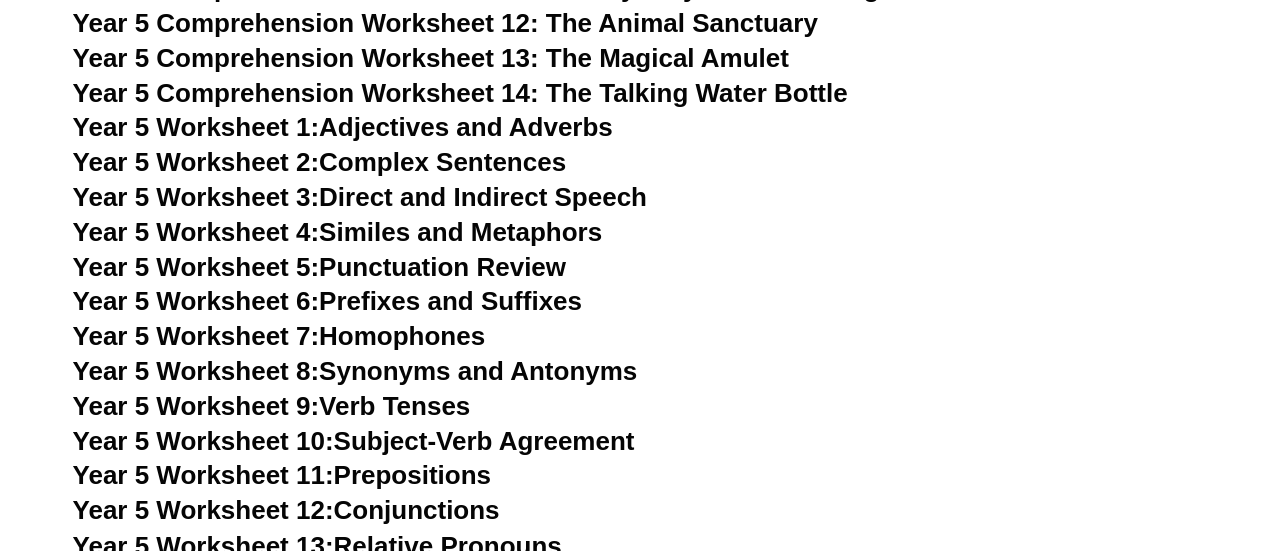 click on "Year 5 Worksheet 6:  Prefixes and Suffixes" at bounding box center (327, 301) 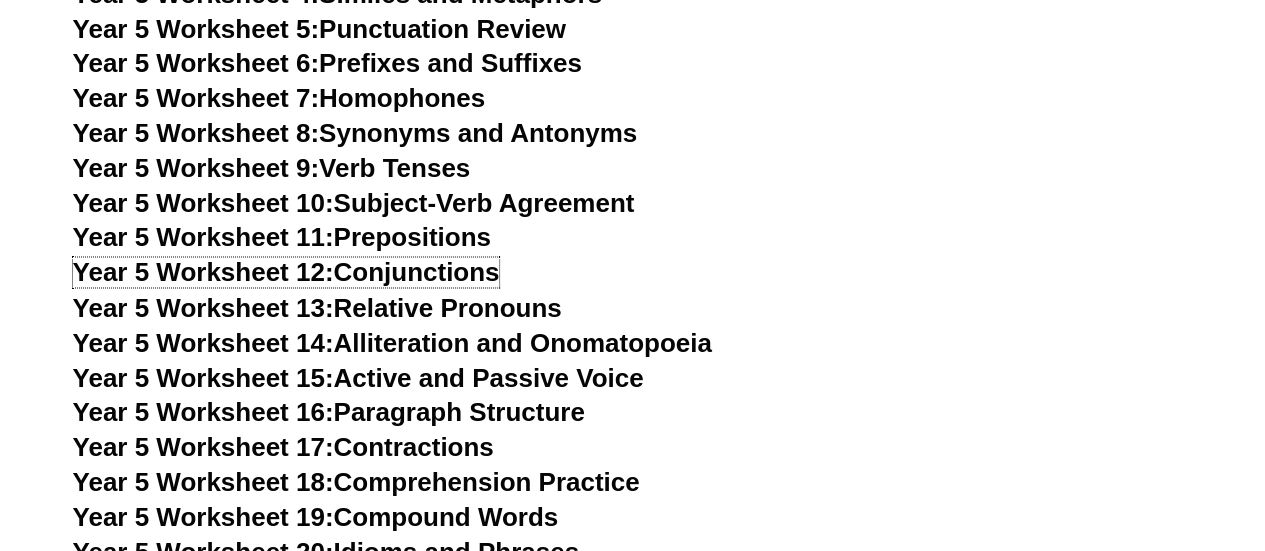 scroll, scrollTop: 9213, scrollLeft: 0, axis: vertical 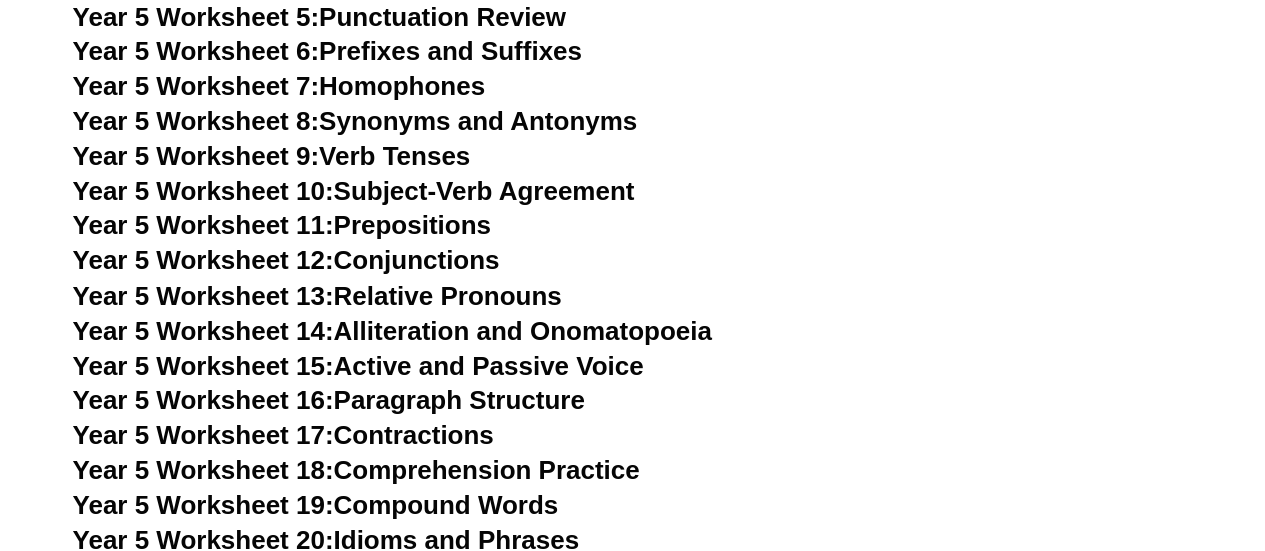 click on "Year 5 Worksheet 13:   Relative Pronouns" at bounding box center (317, 295) 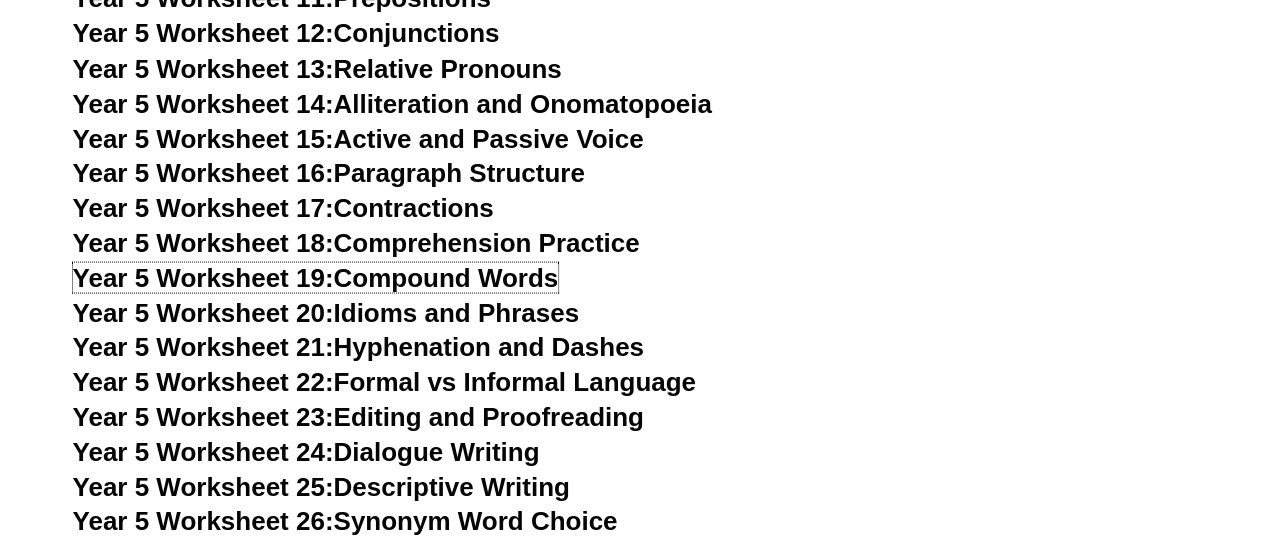 scroll, scrollTop: 9441, scrollLeft: 0, axis: vertical 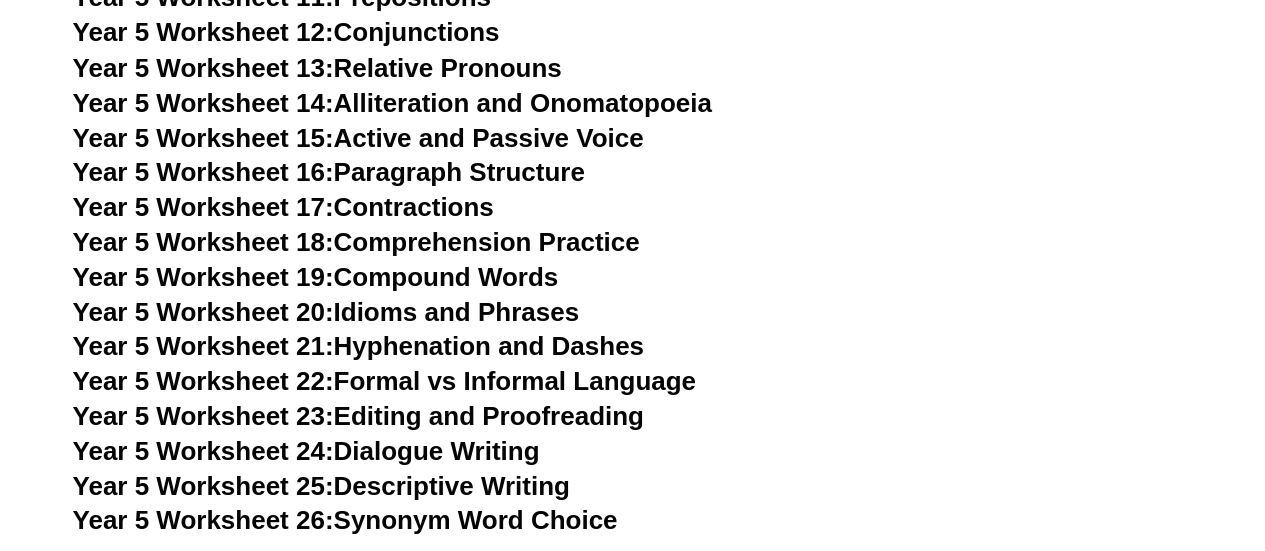 click on "Year 5 Worksheet 20:   Idioms and Phrases" at bounding box center [326, 311] 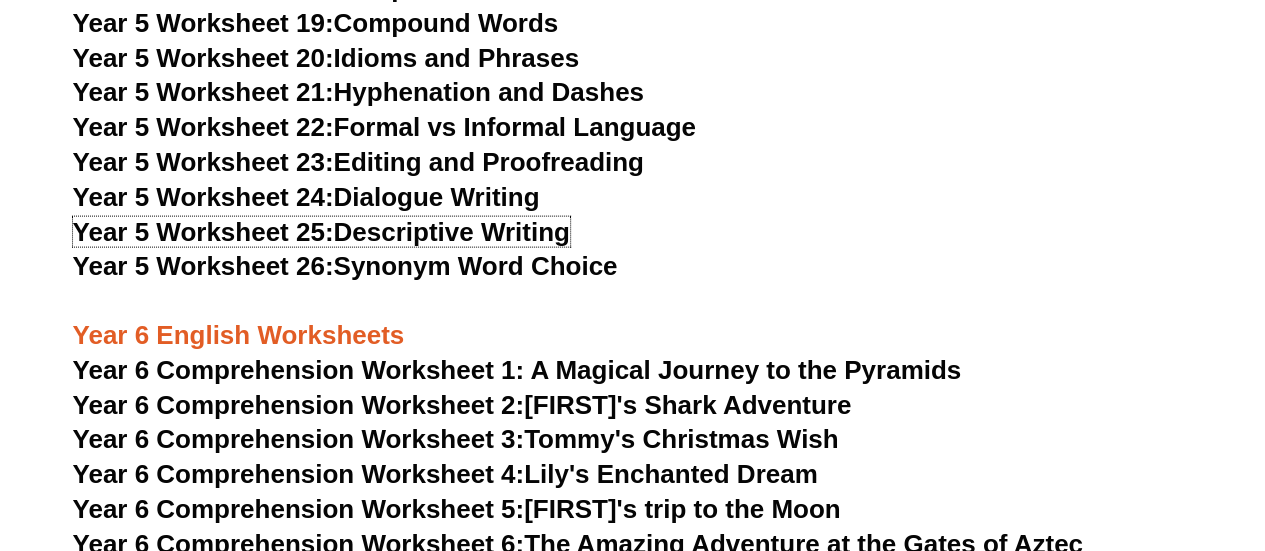 scroll, scrollTop: 9695, scrollLeft: 0, axis: vertical 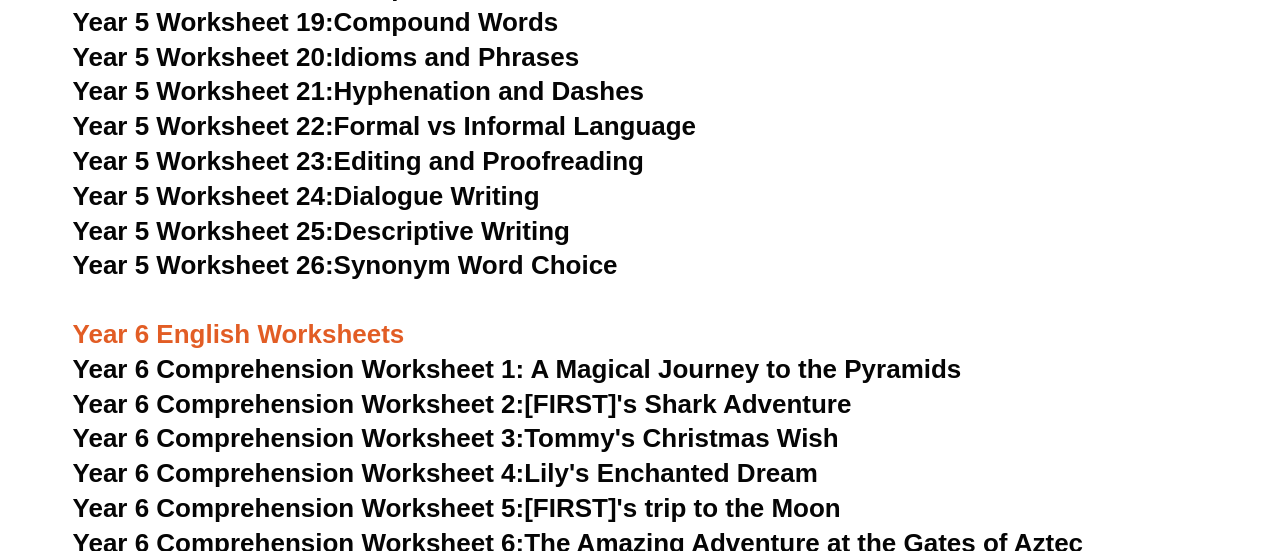 click on "Year 5 Worksheet 26:  Synonym Word Choice" at bounding box center [345, 265] 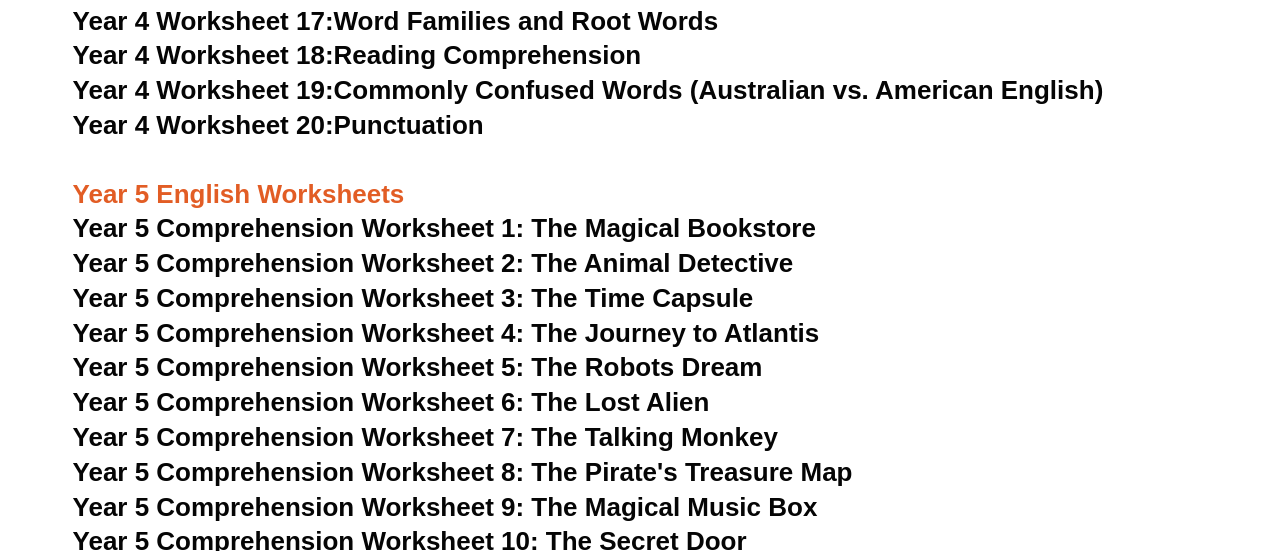 scroll, scrollTop: 8371, scrollLeft: 0, axis: vertical 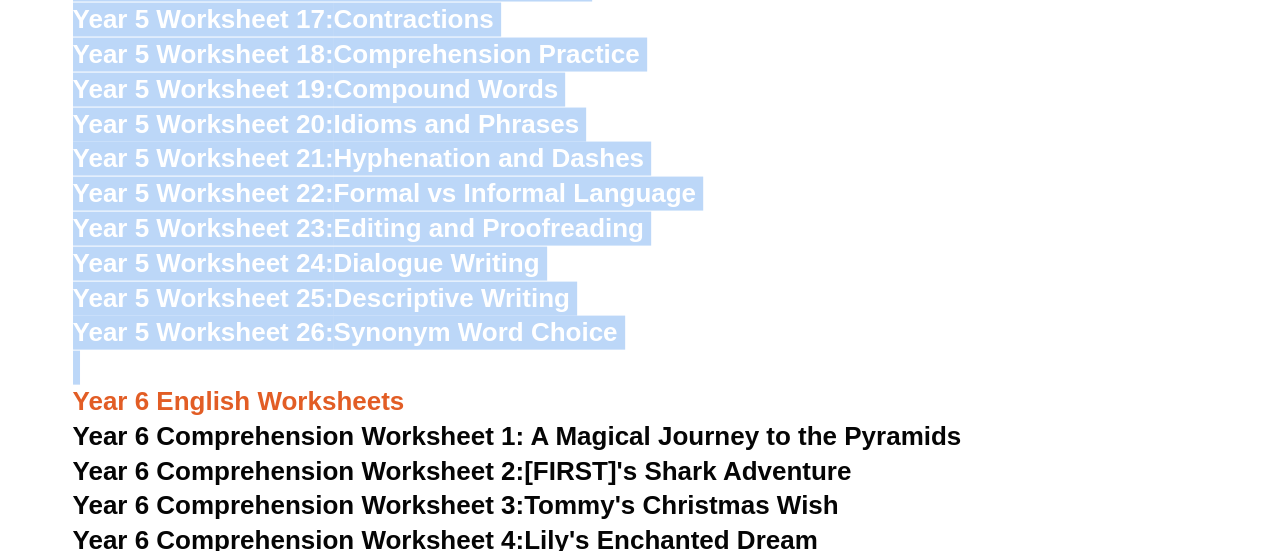 drag, startPoint x: 80, startPoint y: 191, endPoint x: 658, endPoint y: 352, distance: 600.00415 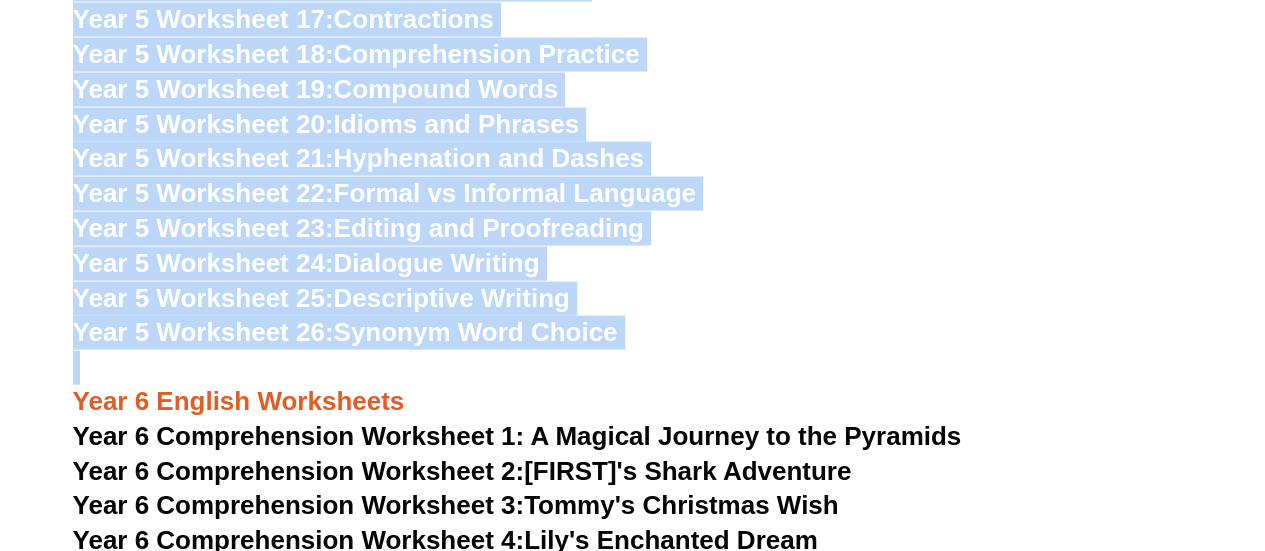 copy on "Year 5 English Worksheets
Year 5 Comprehension Worksheet 1: The Magical Bookstore
Year 5 Comprehension Worksheet 2: The Animal Detective
Year 5 Comprehension Worksheet 3: The Time Capsule
Year 5 Comprehension Worksheet 4: The Journey to Atlantis
Year 5 Comprehension Worksheet 5: The Robots Dream
Year 5 Comprehension Worksheet 6: The Lost Alien
Year 5 Comprehension Worksheet 7: The Talking Monkey
Year 5 Comprehension Worksheet 8: The Pirate's Treasure Map
Year 5 Comprehension Worksheet 9: The Magical Music Box
Year 5 Comprehension Worksheet 10: The Secret Door
Year 5 Comprehension Worksheet 11: The Mystery of the Missing Book
Year 5 Comprehension Worksheet 12: The Animal Sanctuary
Year 5 Comprehension Worksheet 13: The Magical Amulet
Year 5 Comprehension Worksheet 14: The Talking Water Bottle
Year 5 Worksheet 1:   Adjective..." 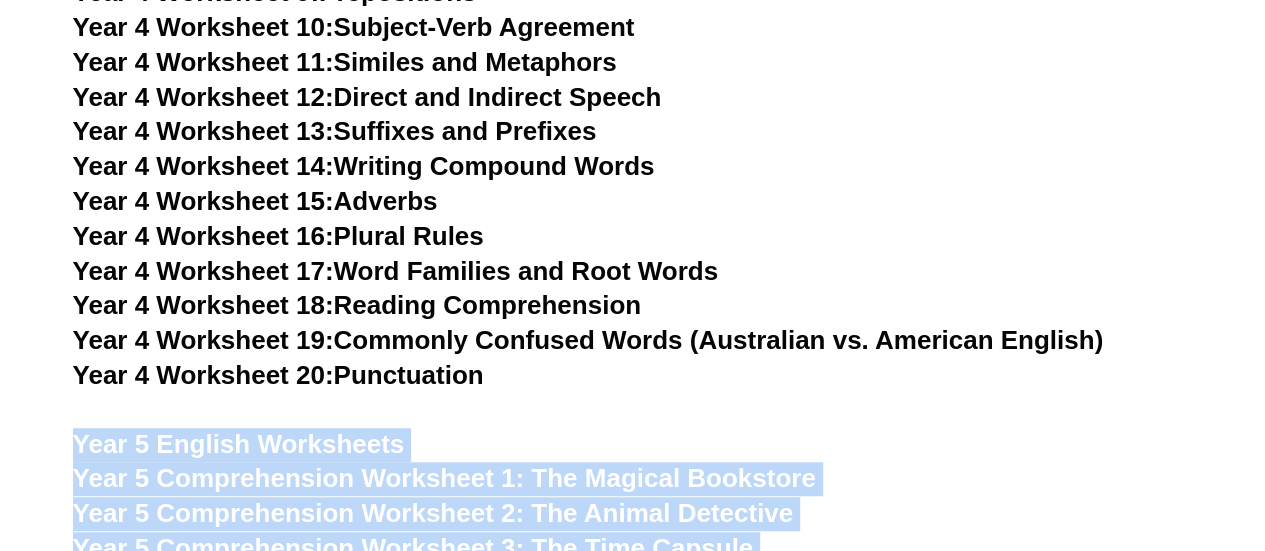 scroll, scrollTop: 8124, scrollLeft: 0, axis: vertical 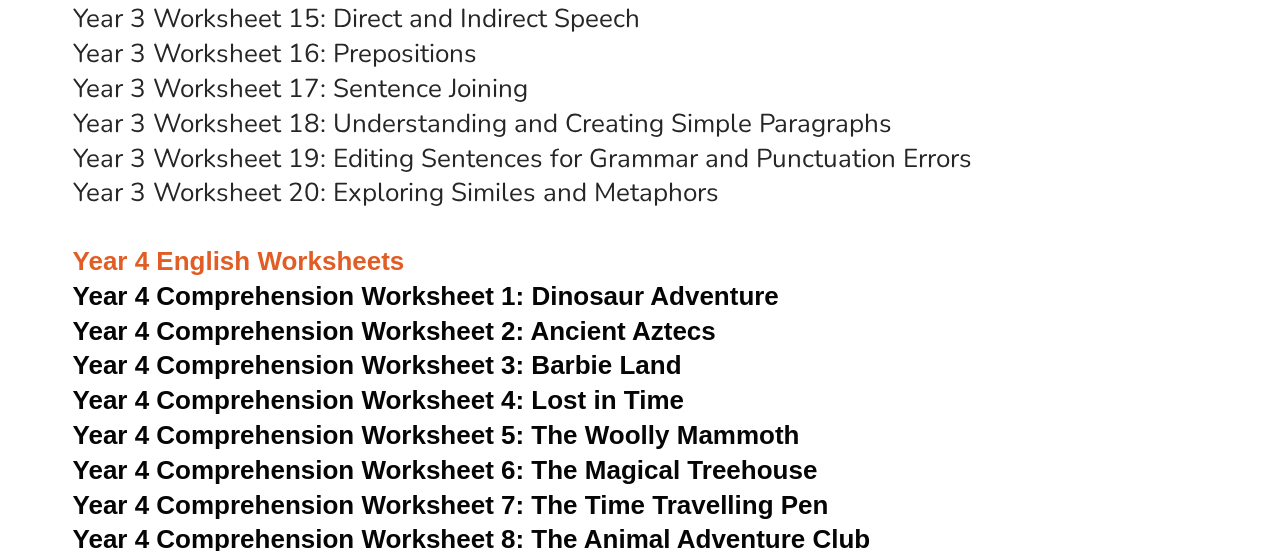 drag, startPoint x: 541, startPoint y: 387, endPoint x: 72, endPoint y: 255, distance: 487.2217 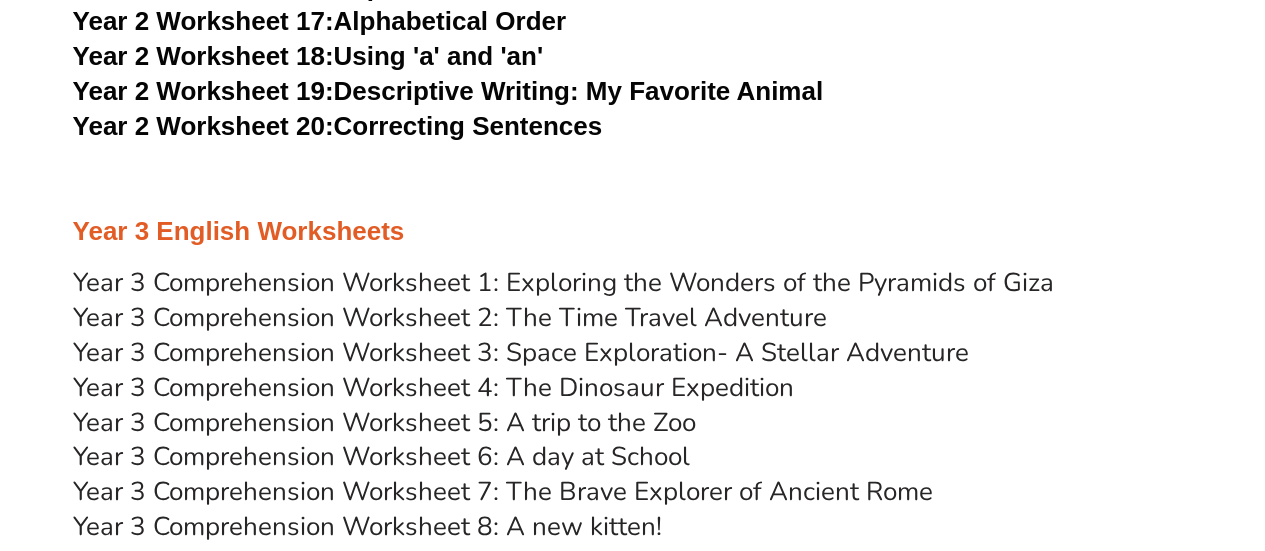 scroll, scrollTop: 5327, scrollLeft: 0, axis: vertical 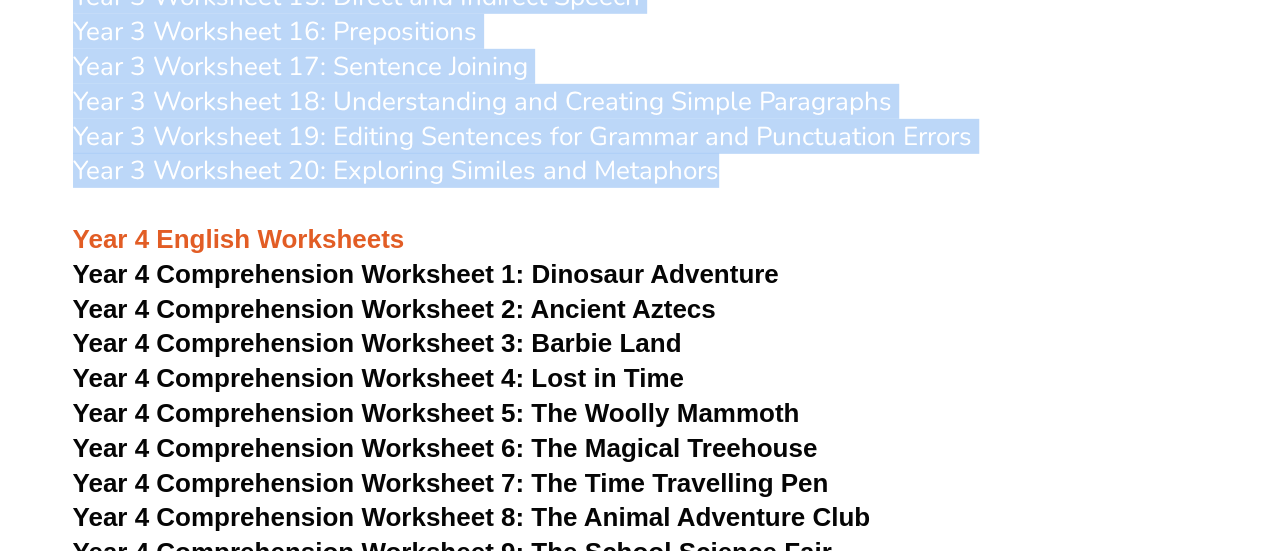 drag, startPoint x: 74, startPoint y: 300, endPoint x: 764, endPoint y: 167, distance: 702.70123 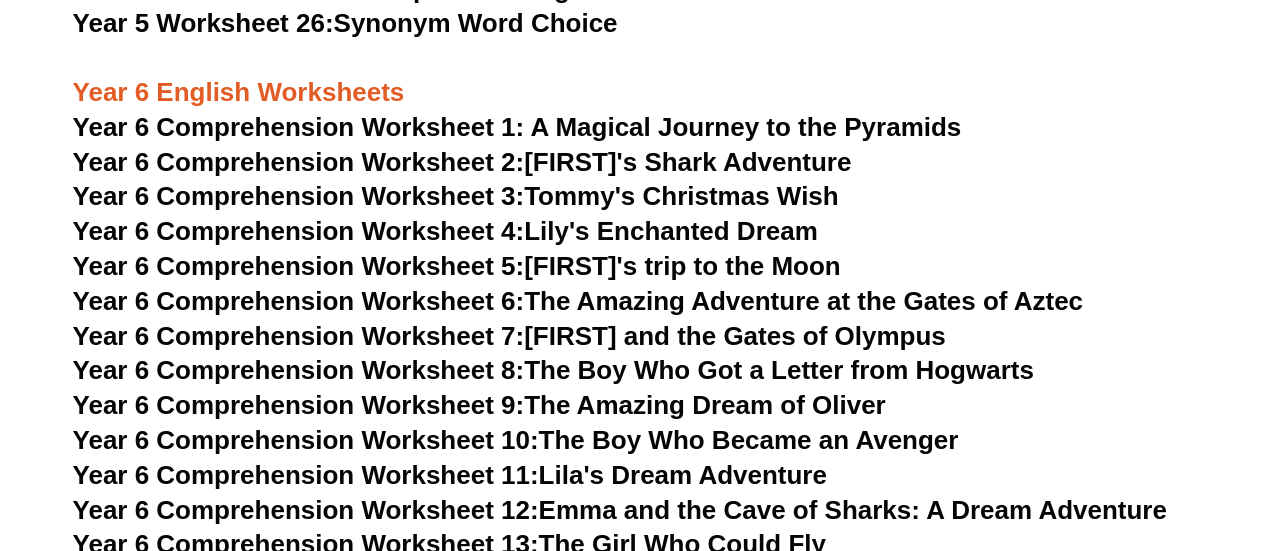 scroll, scrollTop: 9947, scrollLeft: 0, axis: vertical 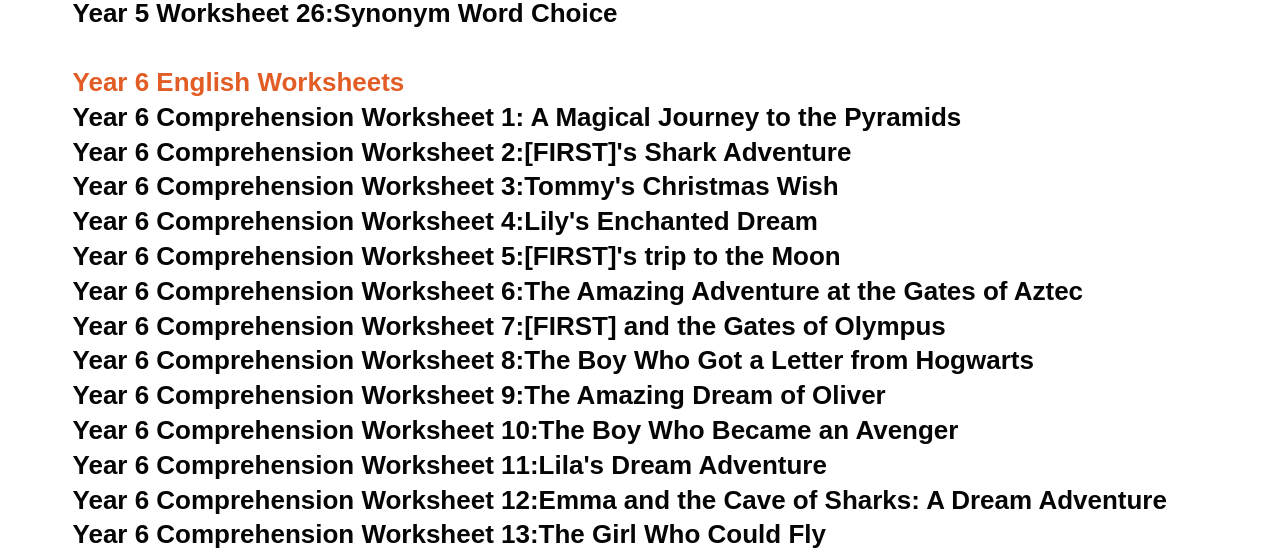 click on "Year 6 Comprehension Worksheet 1: A Magical Journey to
the Pyramids" at bounding box center [517, 117] 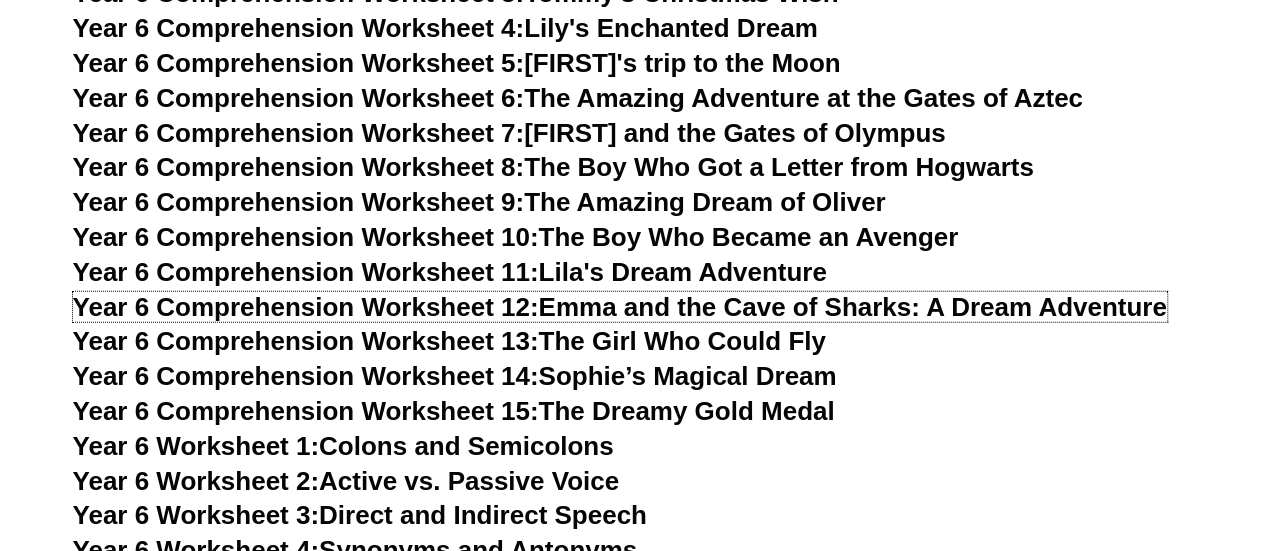 scroll, scrollTop: 10142, scrollLeft: 0, axis: vertical 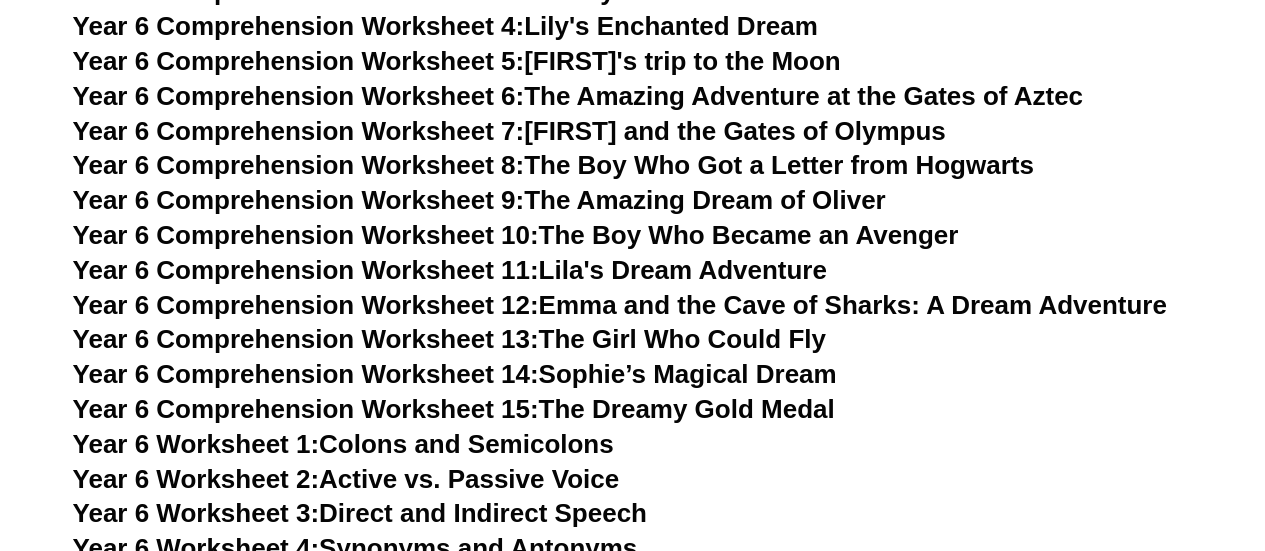 click on "Year 6 Comprehension Worksheet 13:  The Girl Who Could Fly" at bounding box center (449, 339) 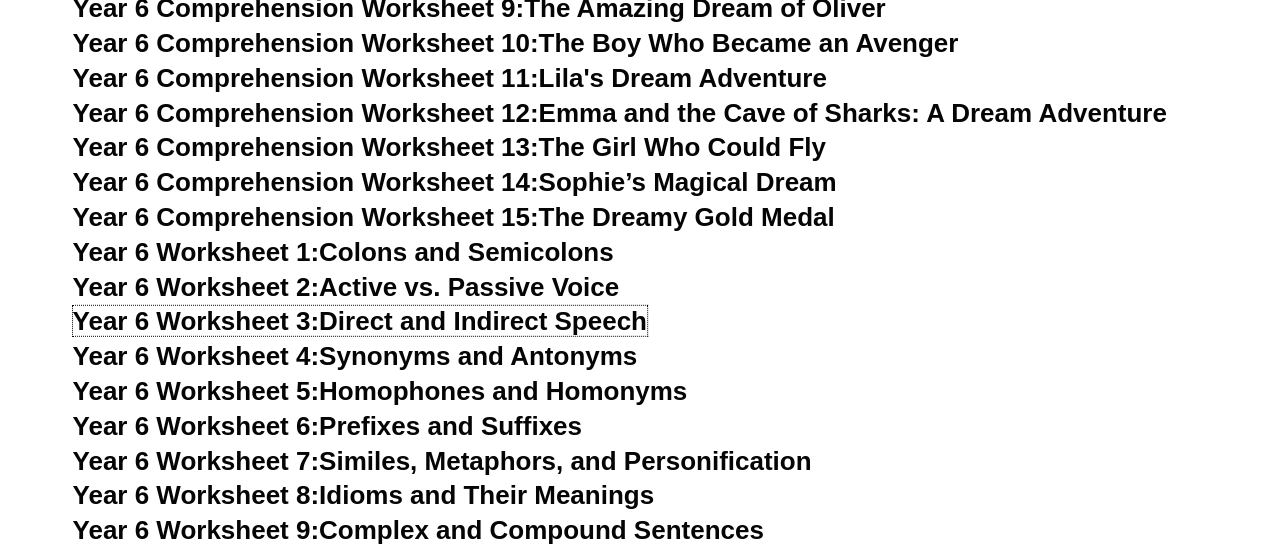 scroll, scrollTop: 10335, scrollLeft: 0, axis: vertical 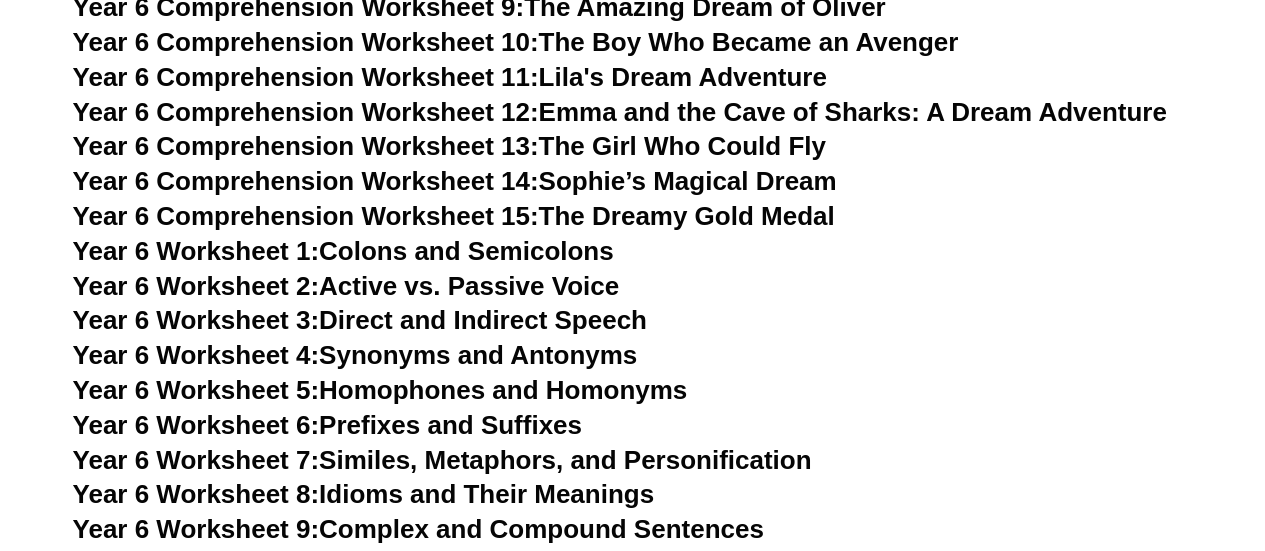 click on "Year 6 Worksheet 4:   Synonyms and Antonyms" at bounding box center (355, 355) 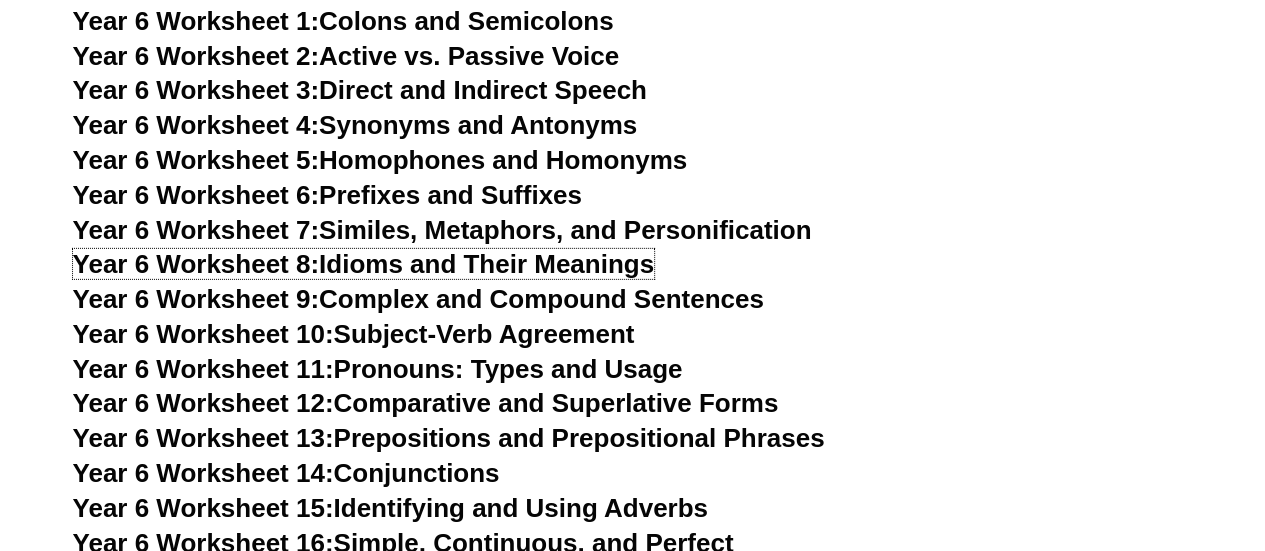 scroll, scrollTop: 10566, scrollLeft: 0, axis: vertical 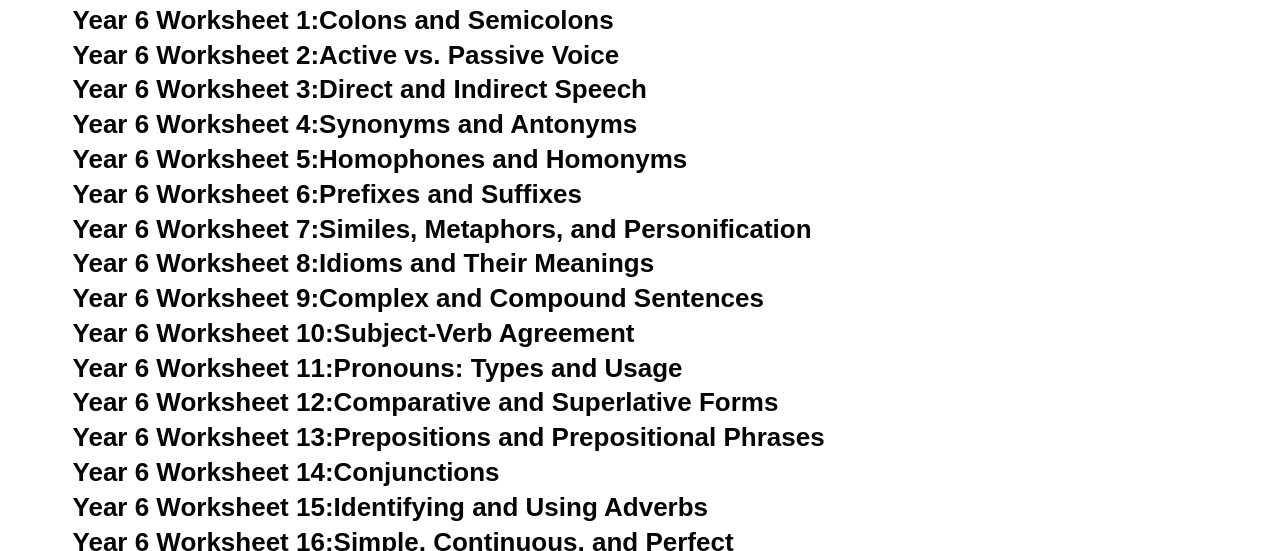 click on "Year 6 Worksheet 9:  Complex and Compound Sentences" at bounding box center (418, 298) 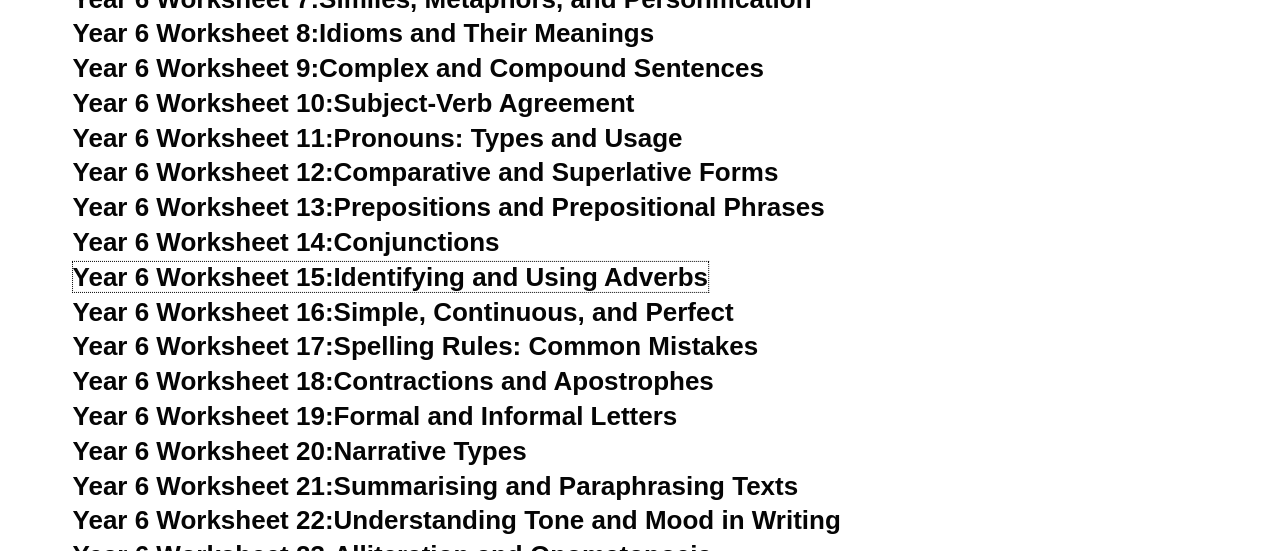 scroll, scrollTop: 10798, scrollLeft: 0, axis: vertical 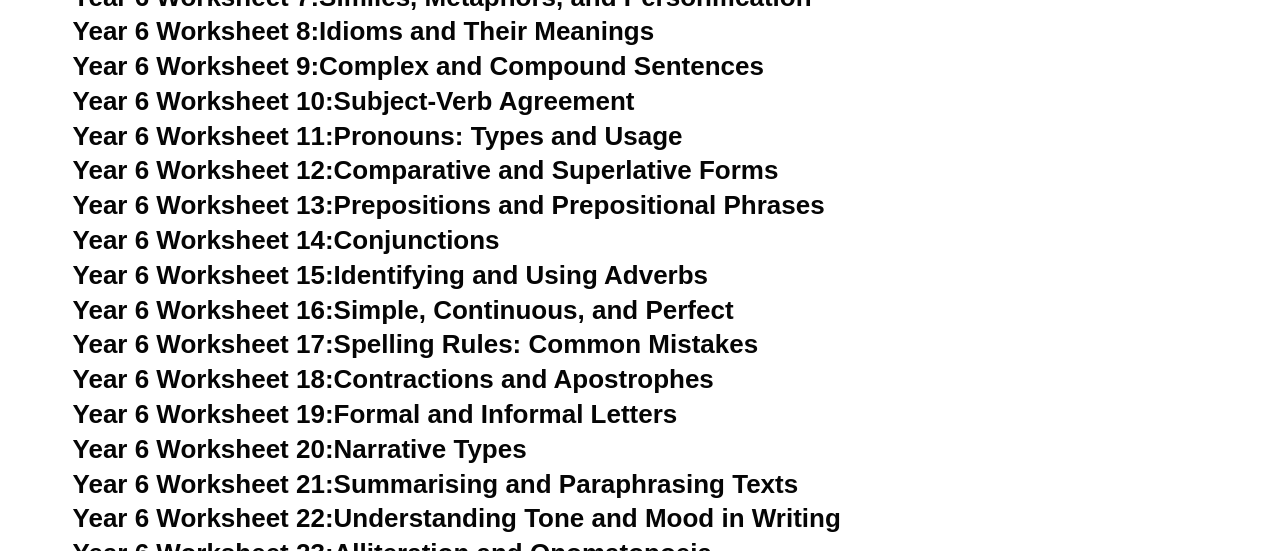 click on "Year 6 Worksheet 16:  Simple, Continuous, and Perfect" at bounding box center [403, 310] 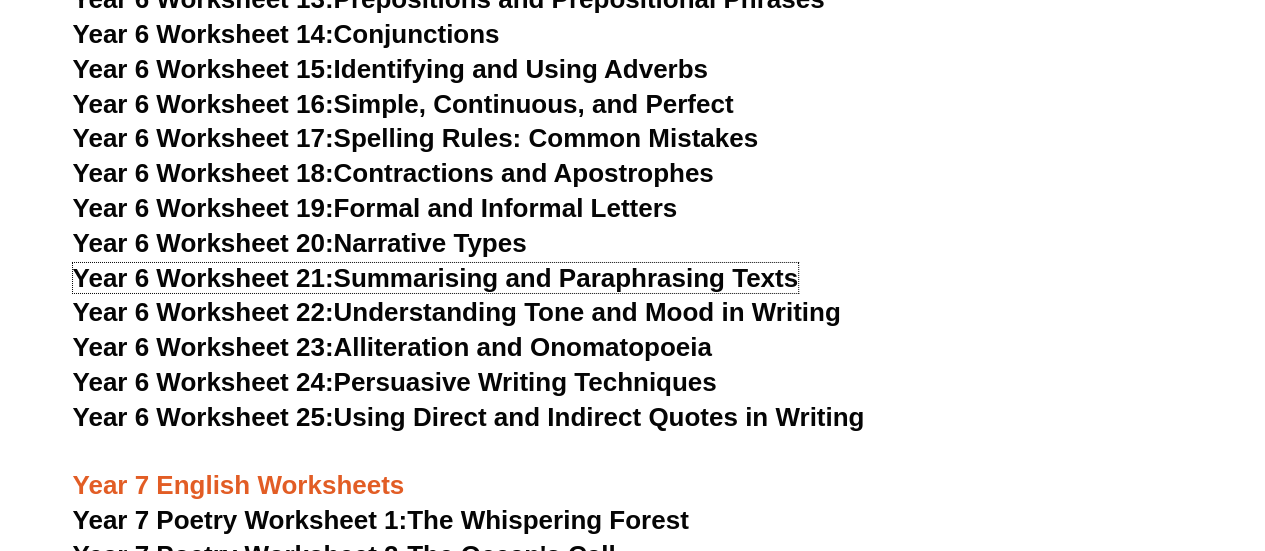 scroll, scrollTop: 11024, scrollLeft: 0, axis: vertical 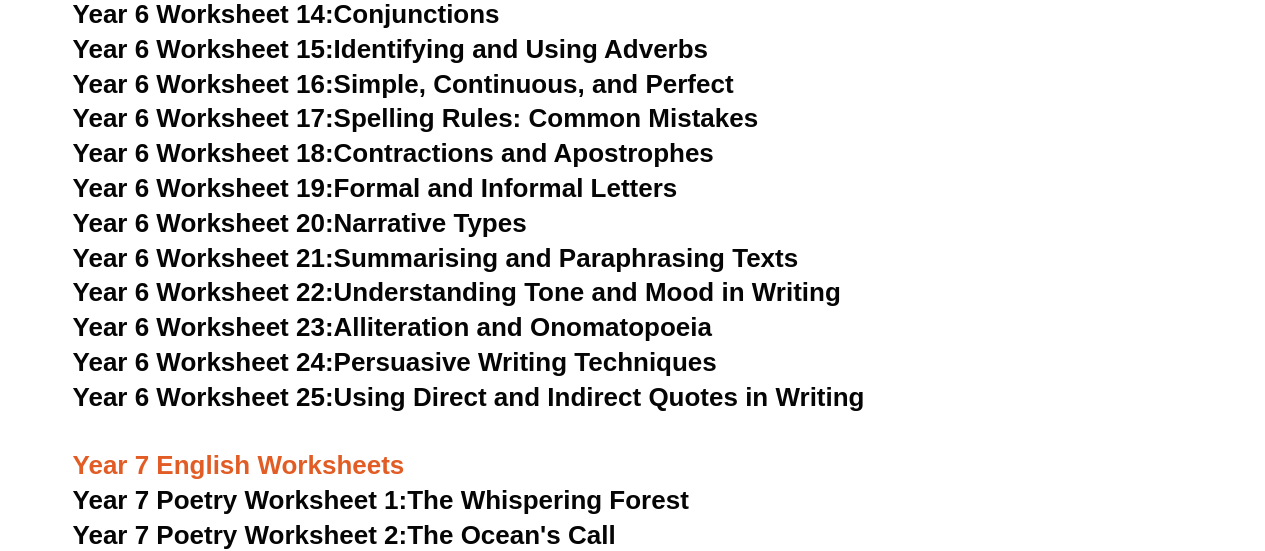 click on "Year 6 Worksheet 22:   Understanding Tone and Mood in Writing" at bounding box center [457, 292] 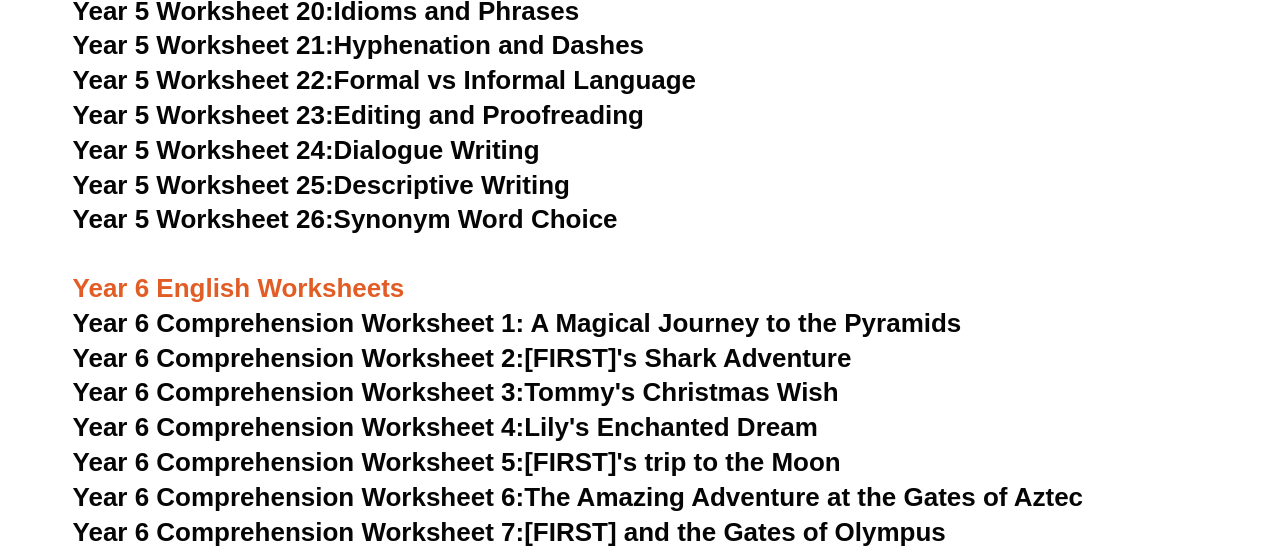 scroll, scrollTop: 9742, scrollLeft: 0, axis: vertical 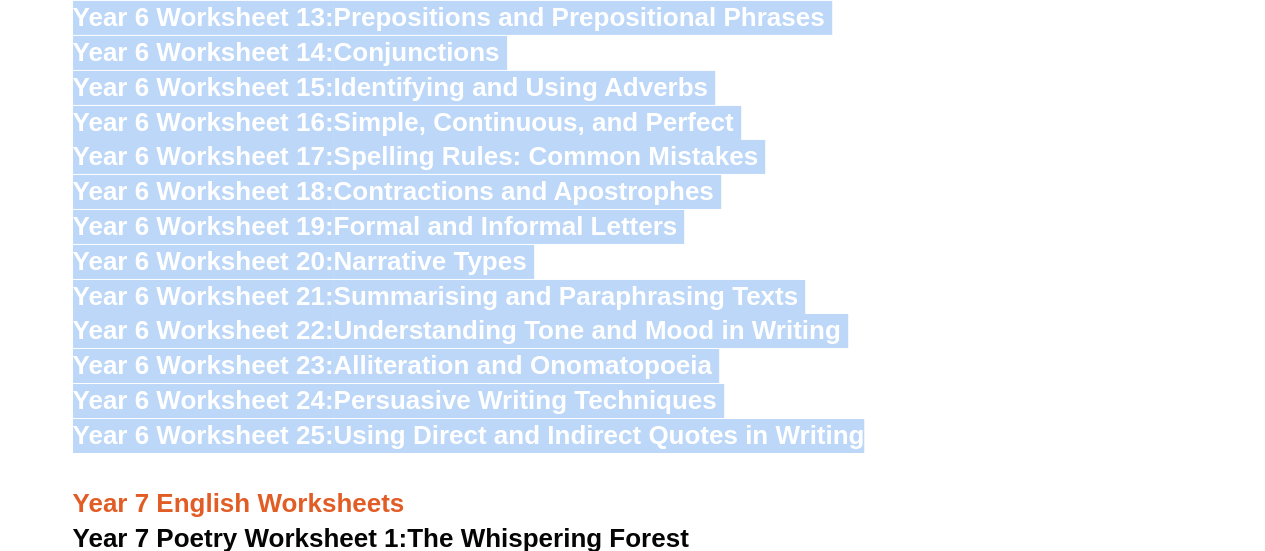 drag, startPoint x: 76, startPoint y: 296, endPoint x: 903, endPoint y: 445, distance: 840.3154 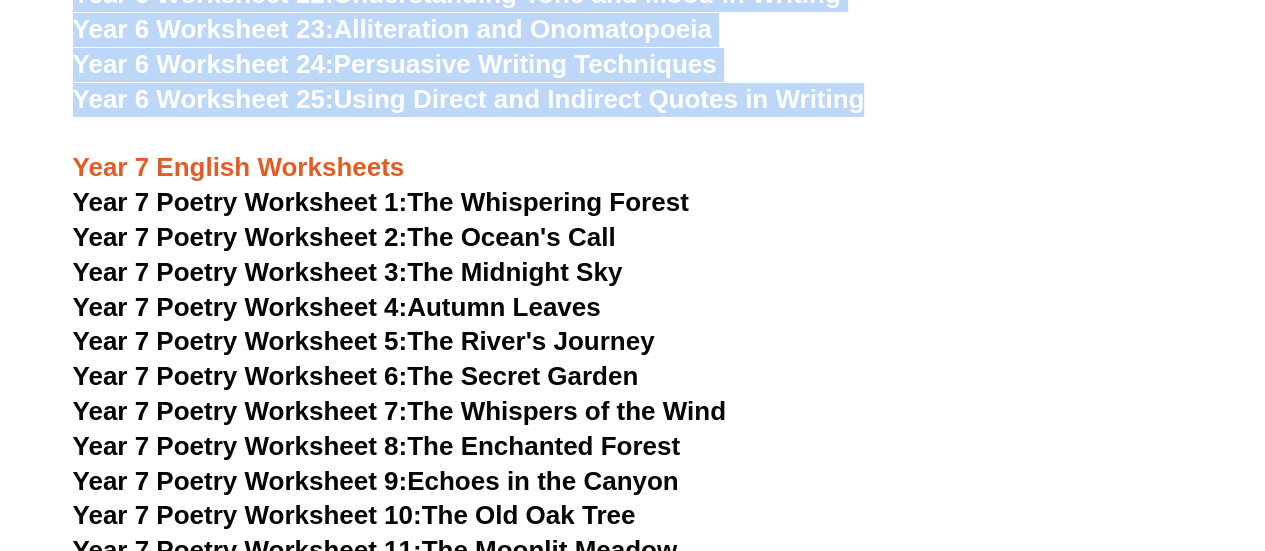 scroll, scrollTop: 11321, scrollLeft: 0, axis: vertical 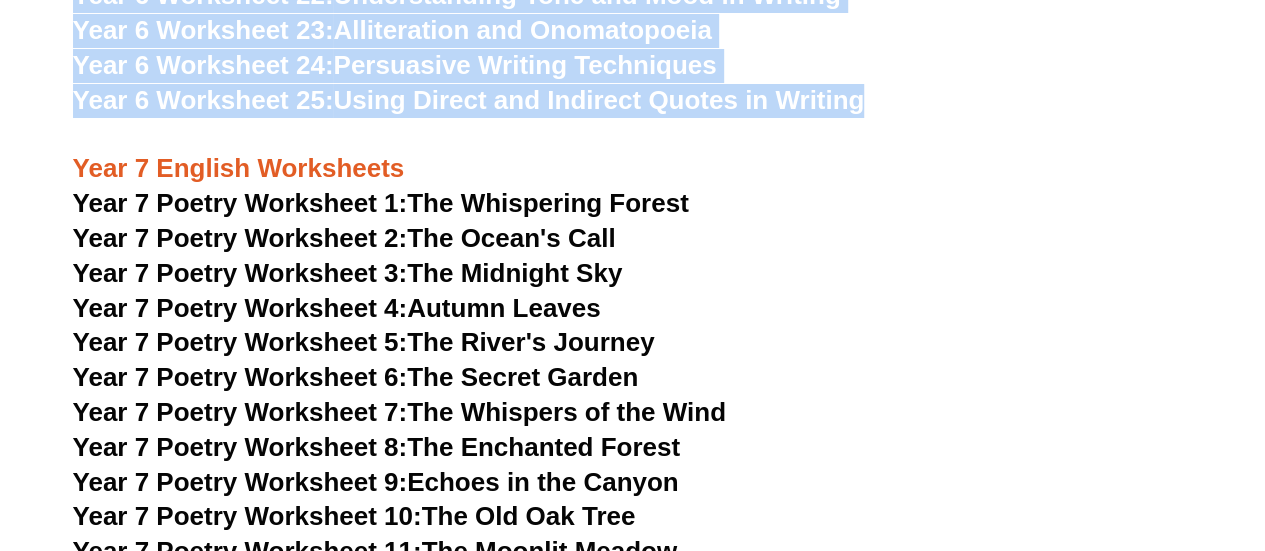 click on "Year 7 Poetry Worksheet 1:   The Whispering Forest" at bounding box center (381, 203) 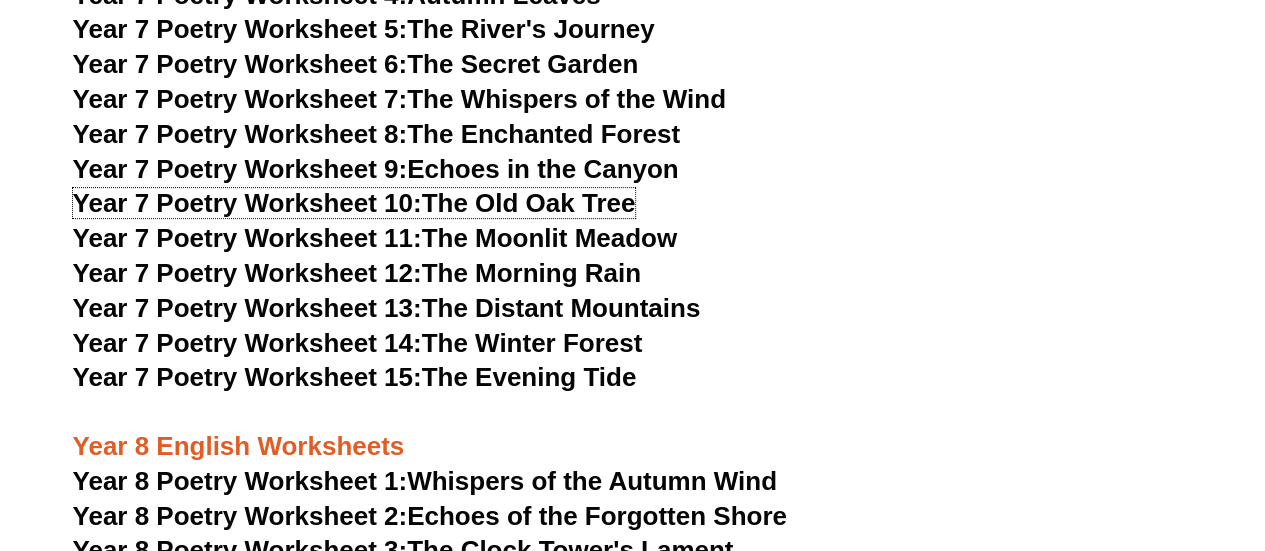 scroll, scrollTop: 11635, scrollLeft: 0, axis: vertical 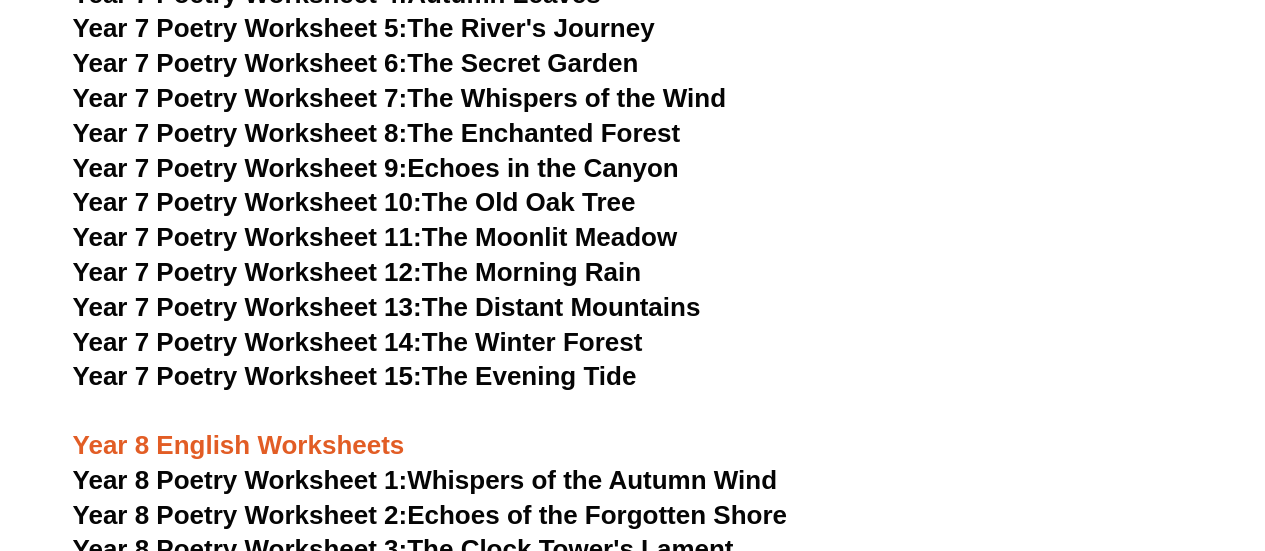 click on "Year 7 Poetry Worksheet 11:  The Moonlit Meadow" at bounding box center (375, 237) 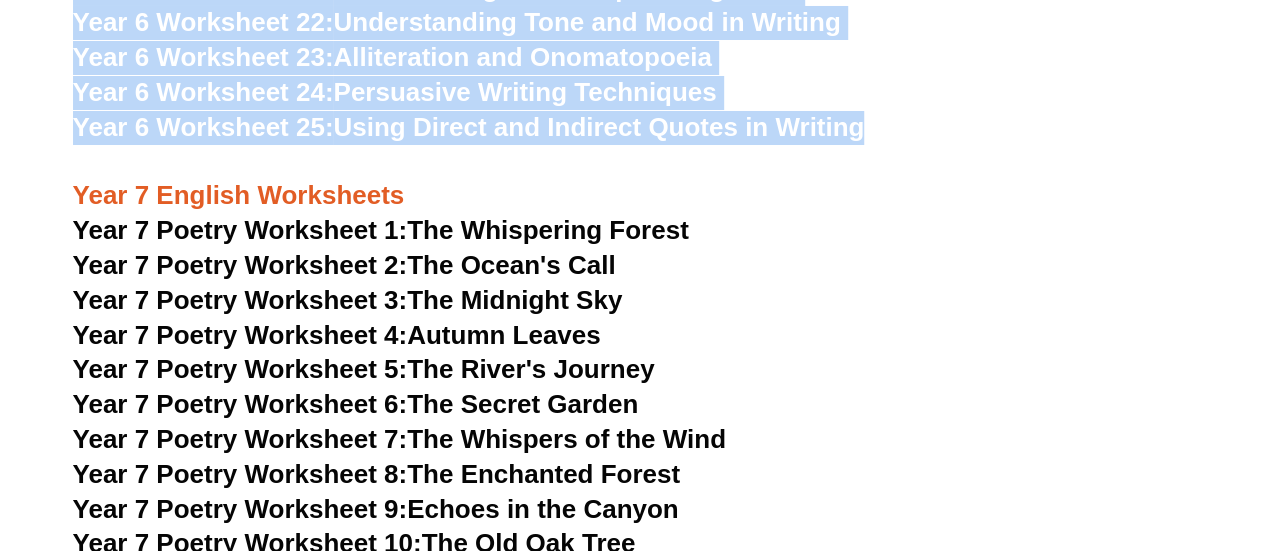 scroll, scrollTop: 11292, scrollLeft: 0, axis: vertical 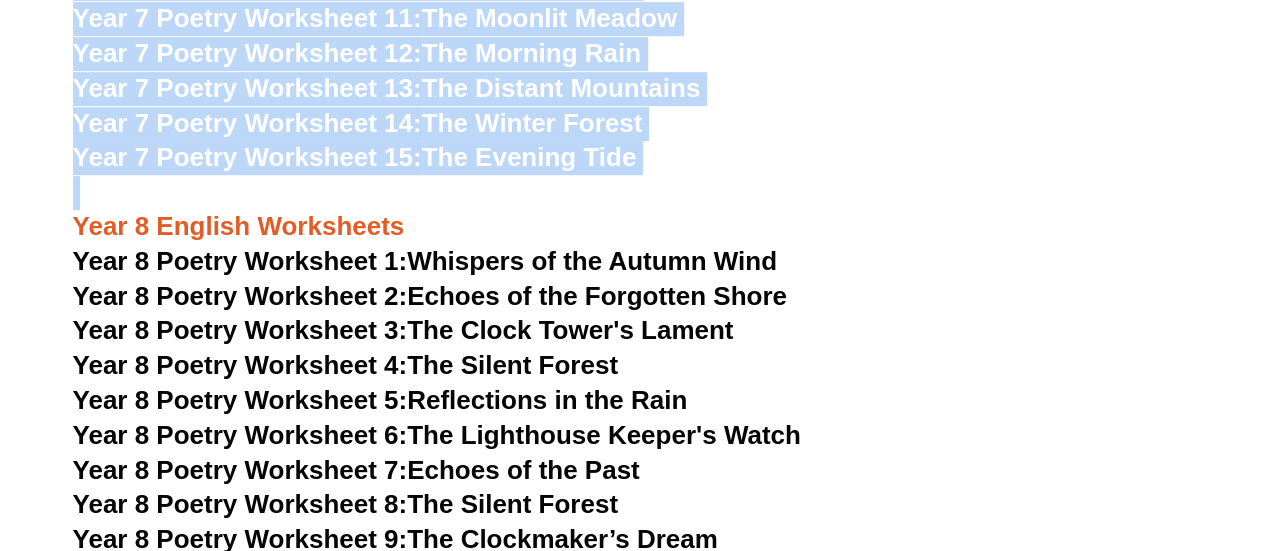 drag, startPoint x: 79, startPoint y: 192, endPoint x: 715, endPoint y: 187, distance: 636.01965 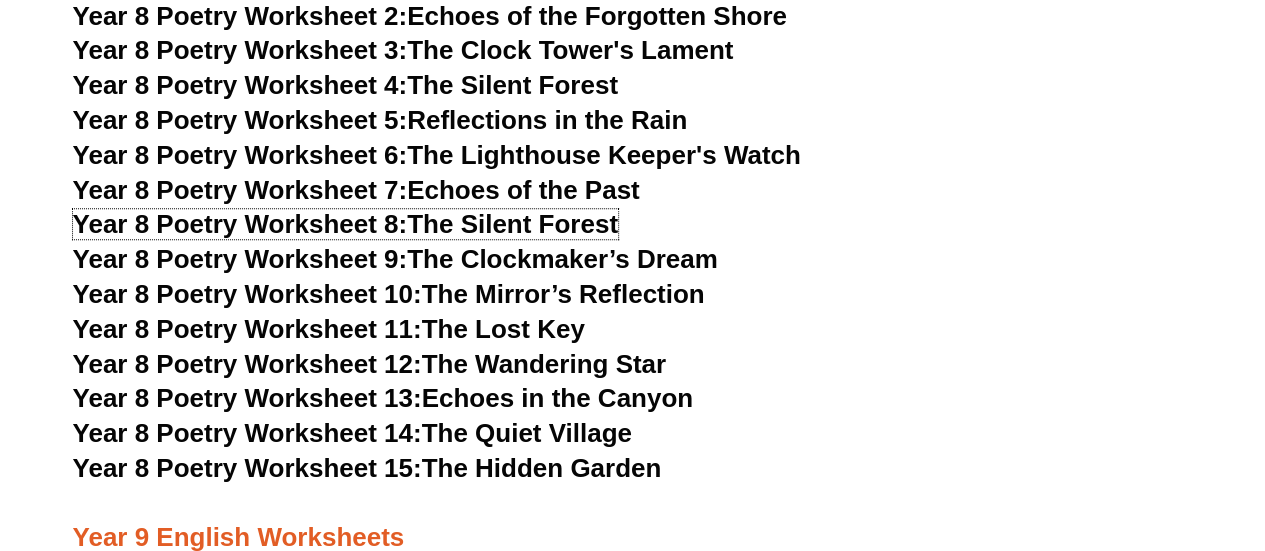 scroll, scrollTop: 12142, scrollLeft: 0, axis: vertical 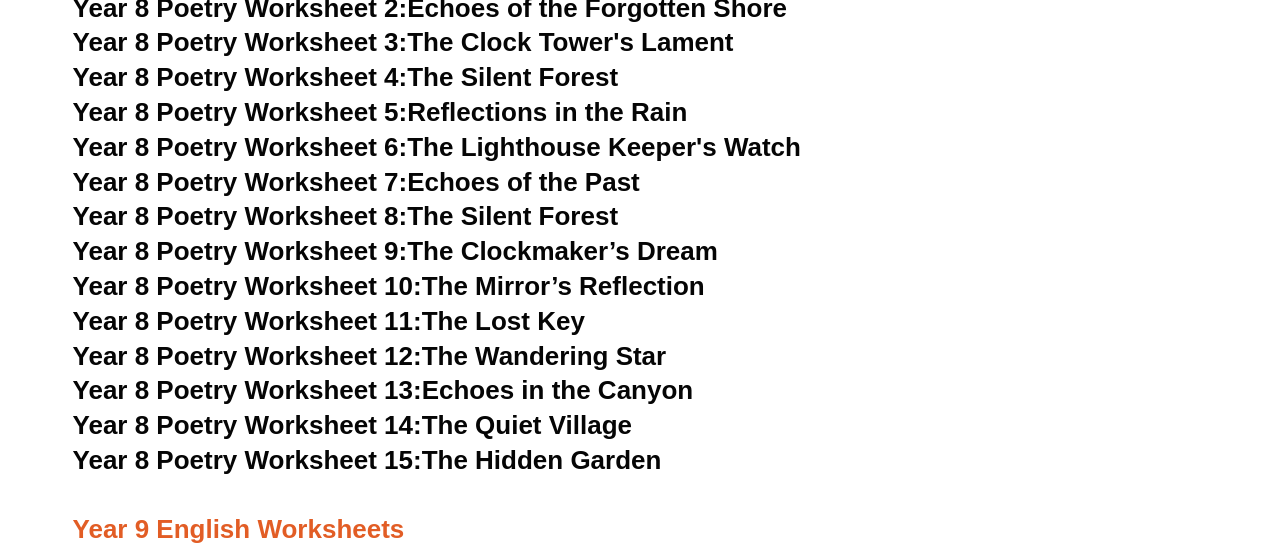 click on "Year 8 Poetry Worksheet 9:  The Clockmaker’s Dream" at bounding box center (395, 251) 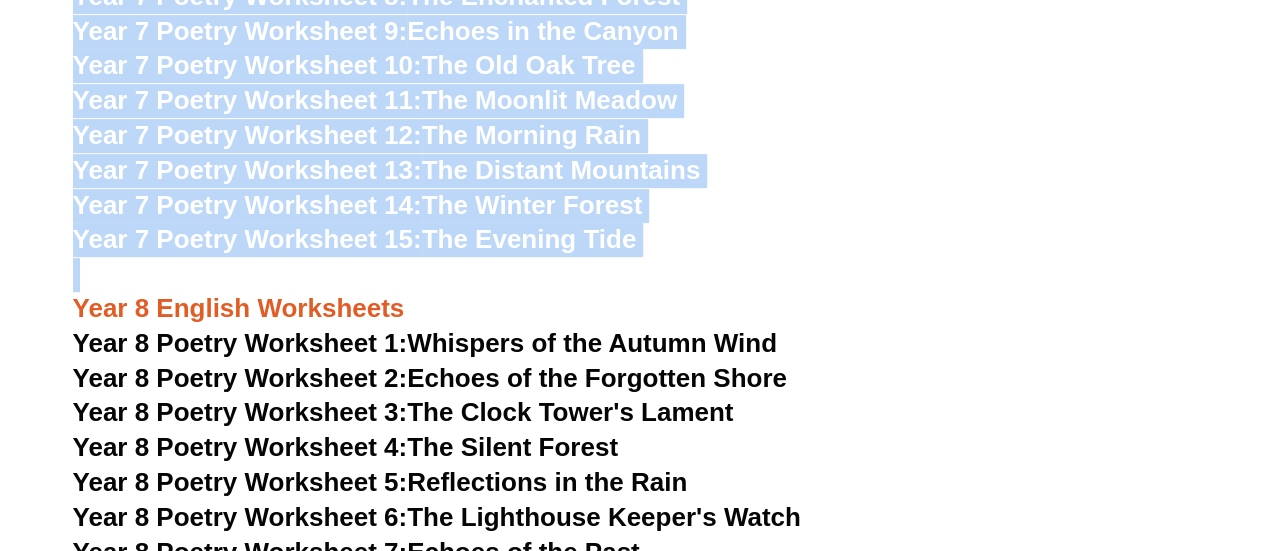 scroll, scrollTop: 11770, scrollLeft: 0, axis: vertical 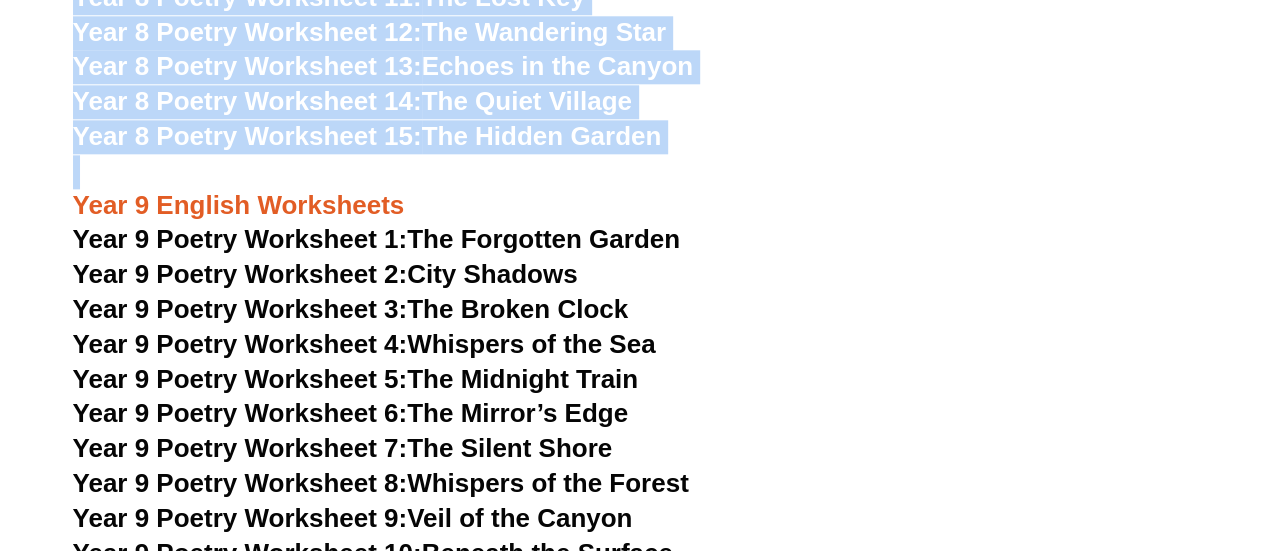 drag, startPoint x: 75, startPoint y: 305, endPoint x: 698, endPoint y: 155, distance: 640.8034 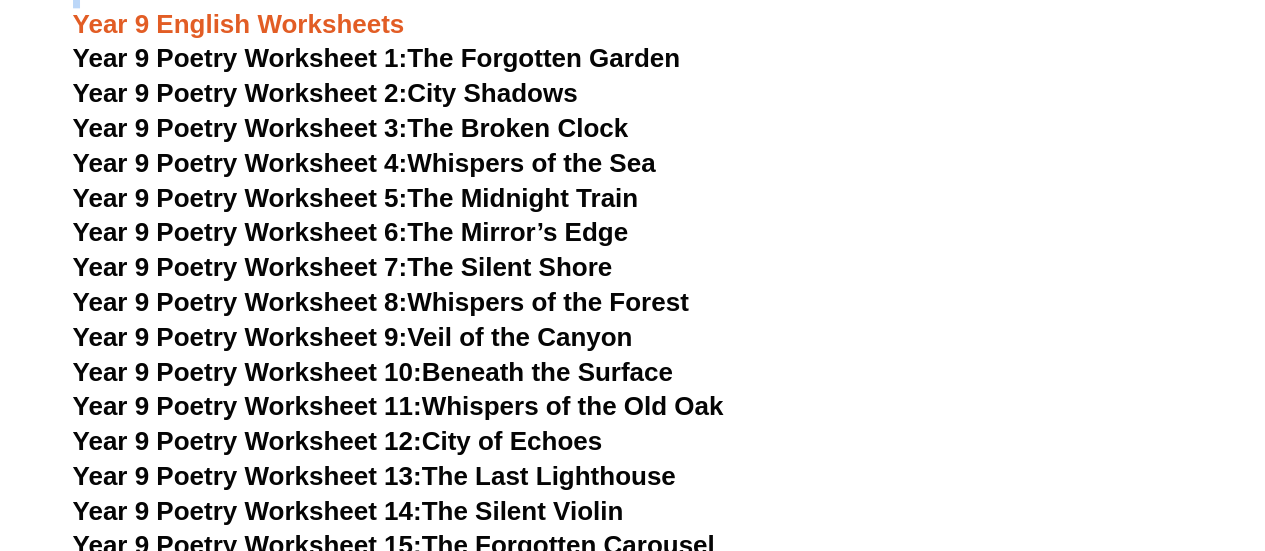 scroll, scrollTop: 12649, scrollLeft: 0, axis: vertical 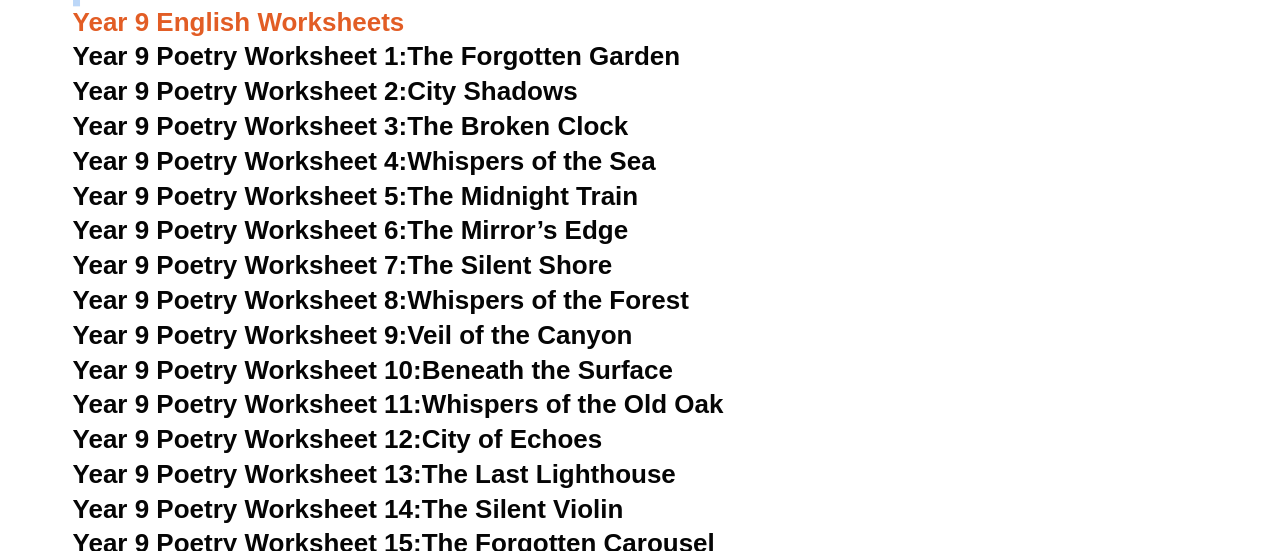 click on "Year 9 Poetry Worksheet 9:  Veil of the Canyon" at bounding box center [353, 335] 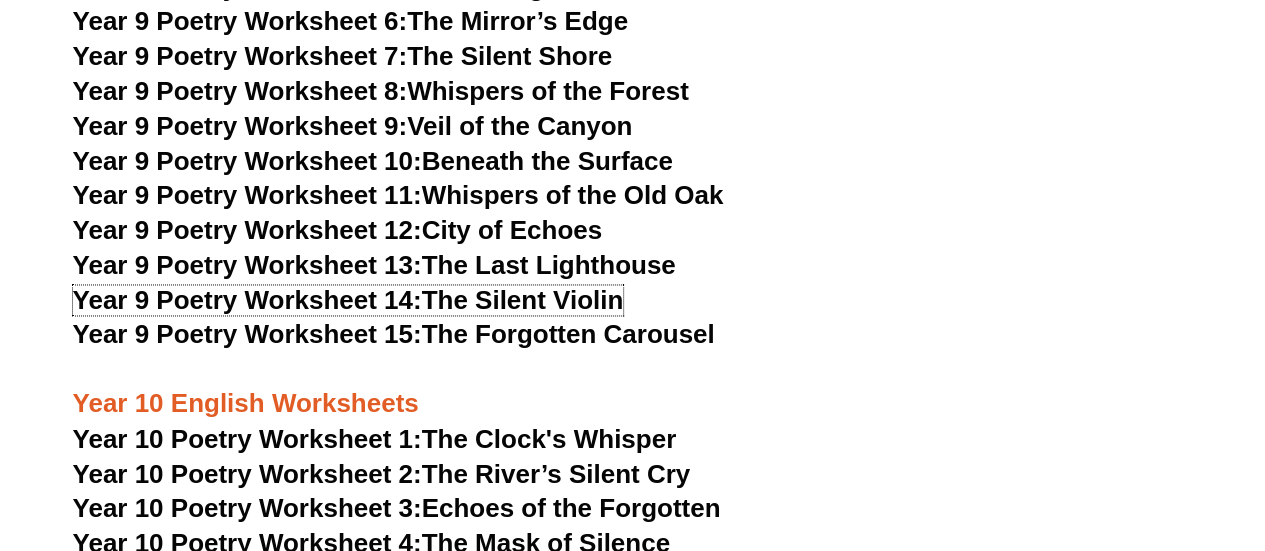 scroll, scrollTop: 12891, scrollLeft: 0, axis: vertical 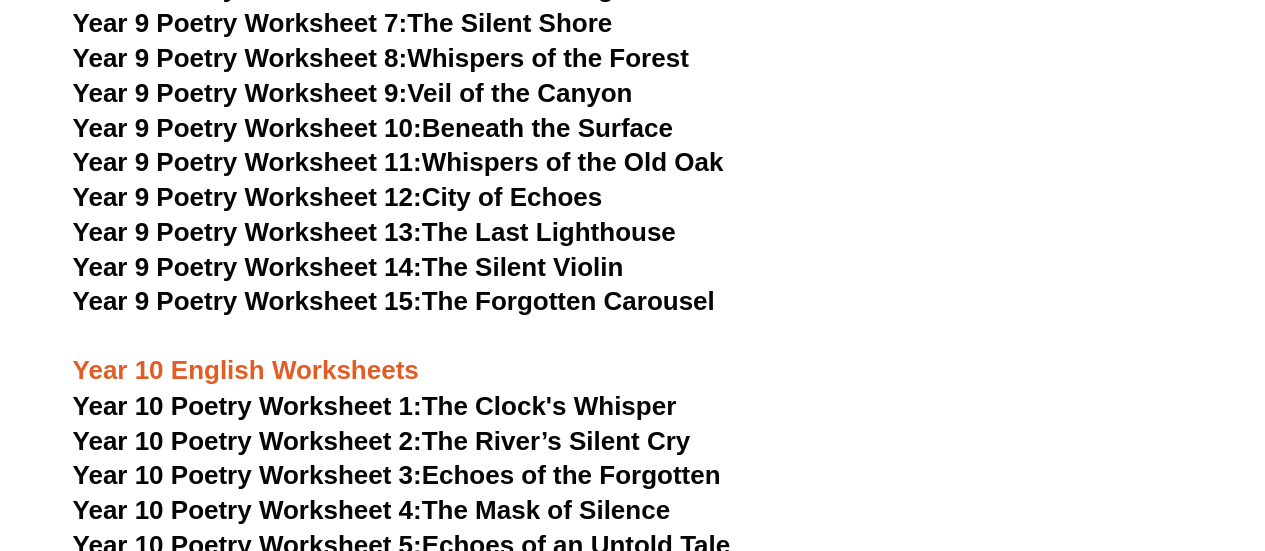click on "Year 9 Poetry Worksheet 15:  The Forgotten Carousel" at bounding box center [394, 301] 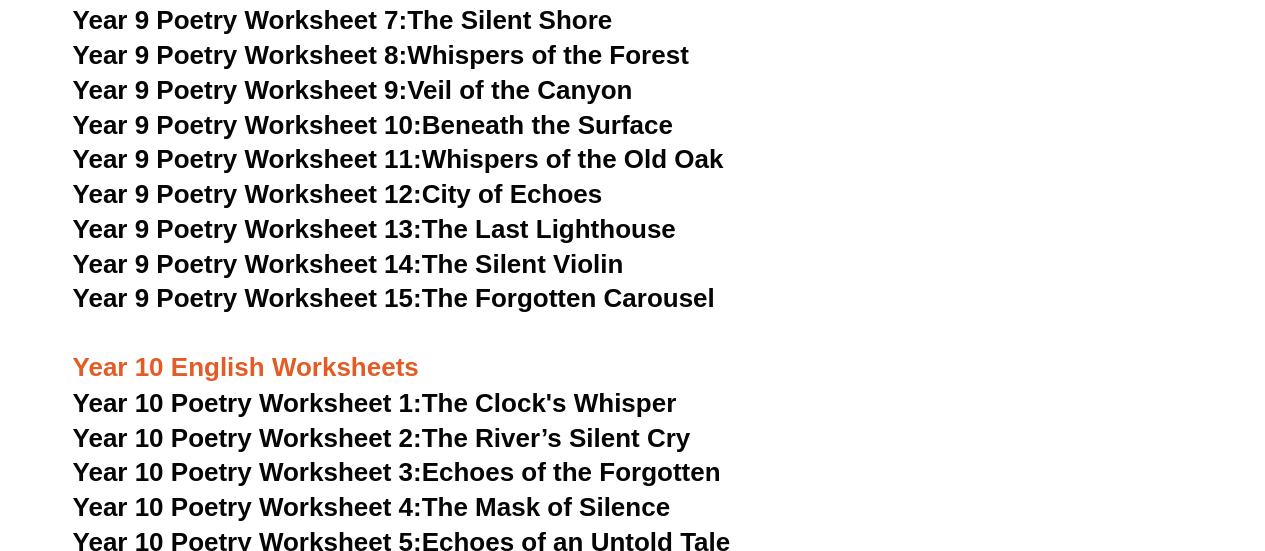 scroll, scrollTop: 12893, scrollLeft: 0, axis: vertical 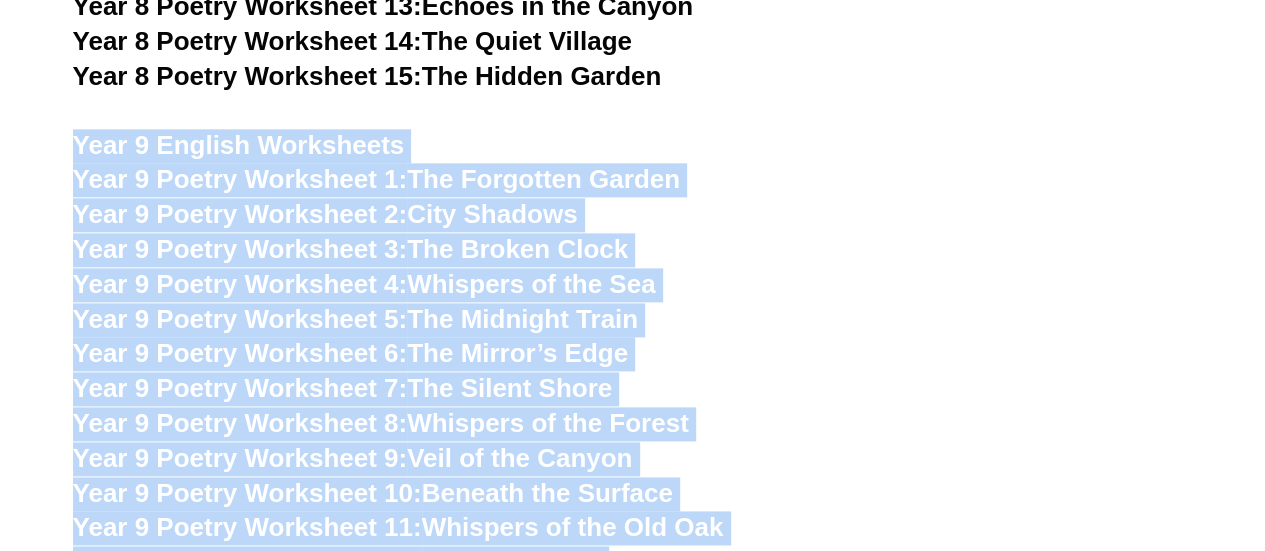 drag, startPoint x: 766, startPoint y: 312, endPoint x: 64, endPoint y: 133, distance: 724.46185 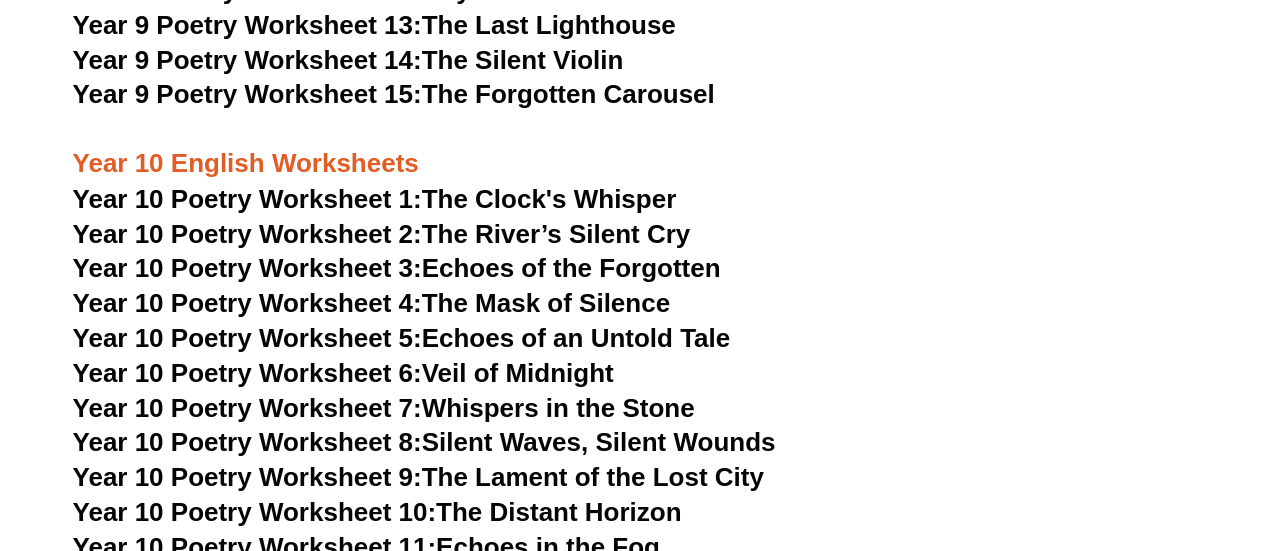 scroll, scrollTop: 13099, scrollLeft: 0, axis: vertical 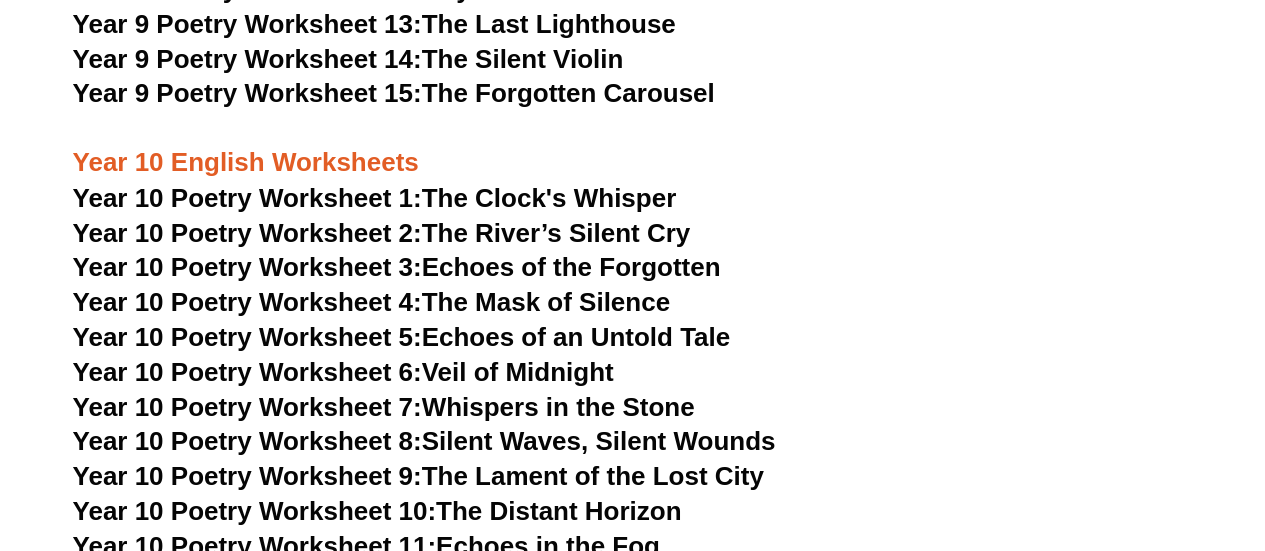 click on "Year 10 Poetry Worksheet 1:  The Clock's Whisper" at bounding box center [375, 197] 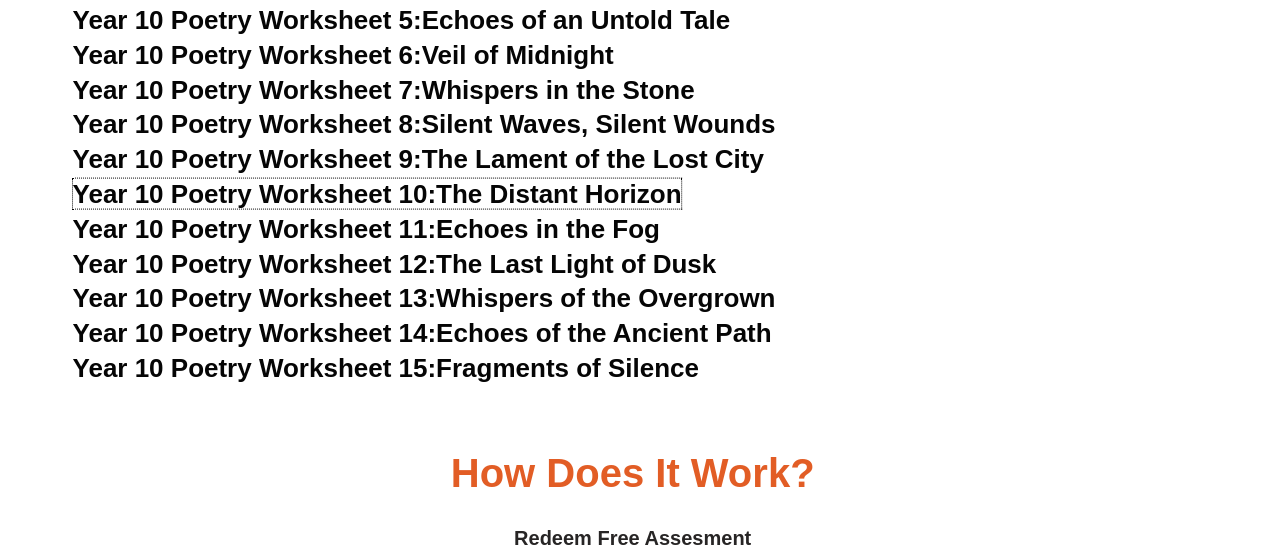 scroll, scrollTop: 13422, scrollLeft: 0, axis: vertical 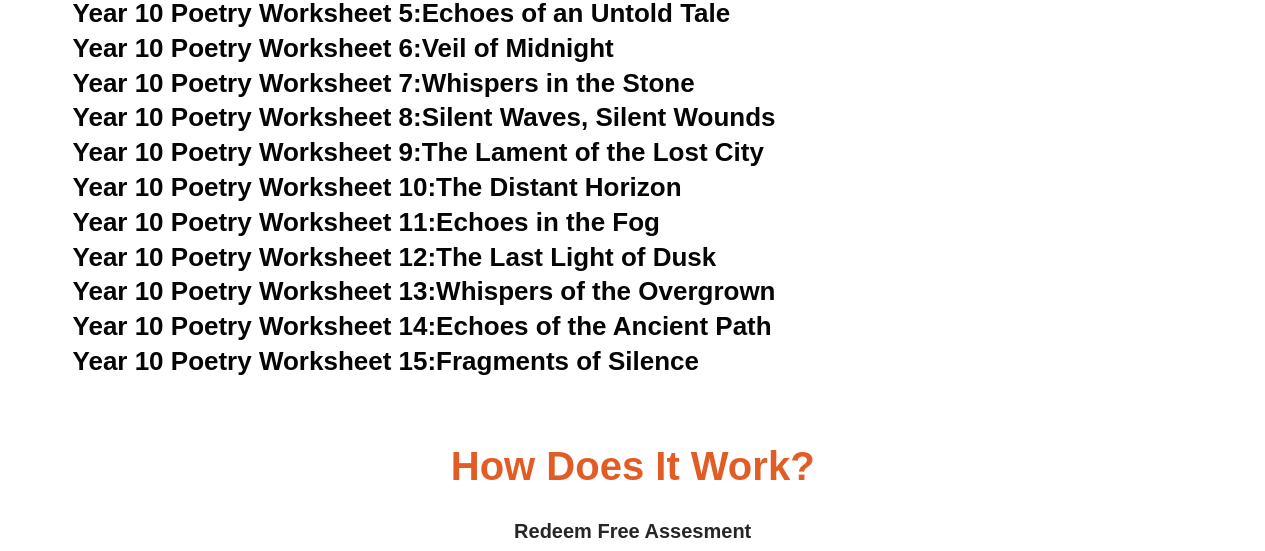click on "Year 10 Poetry Worksheet 11:  Echoes in the Fog" at bounding box center (366, 222) 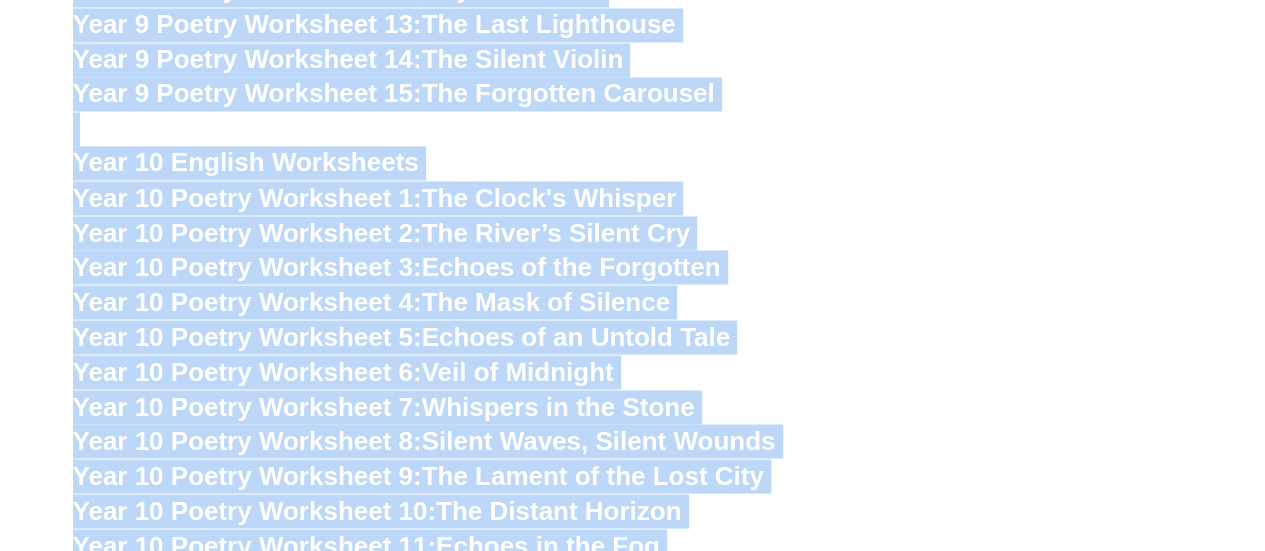 scroll, scrollTop: 12992, scrollLeft: 0, axis: vertical 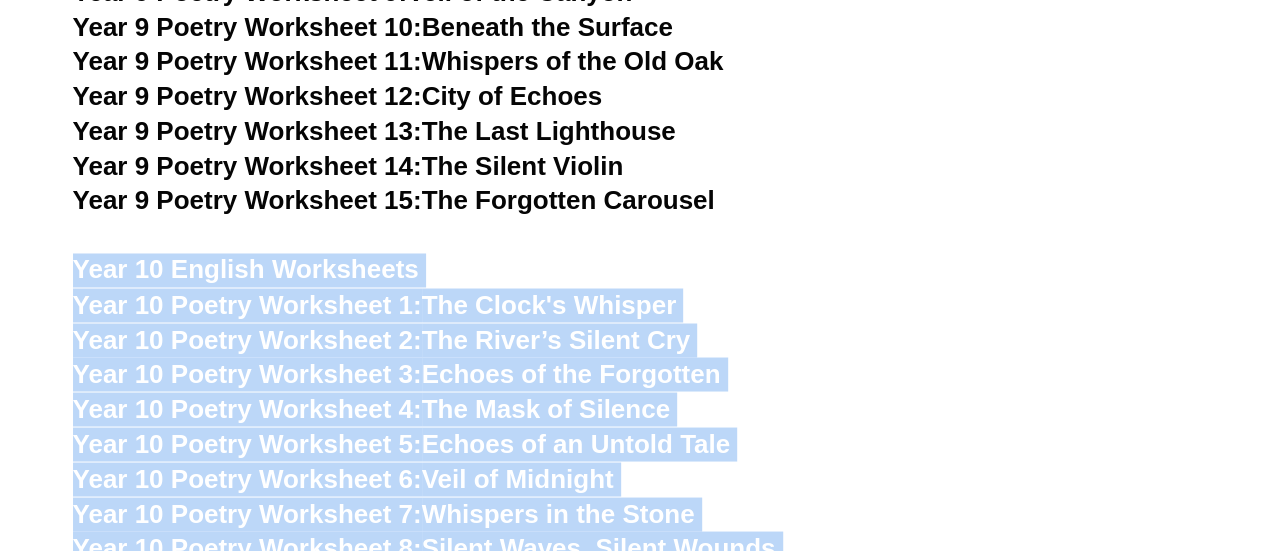 drag, startPoint x: 742, startPoint y: 371, endPoint x: 65, endPoint y: 259, distance: 686.20184 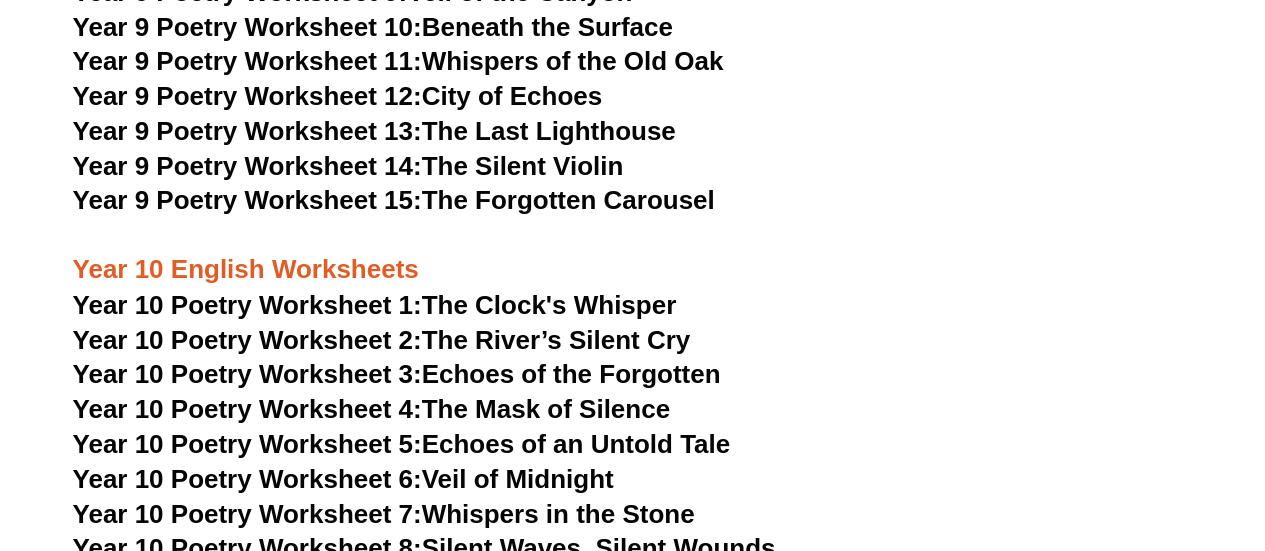 click on "Year 3 English Worksheets
Year 3 Comprehension Worksheet 1: Exploring the Wonders of the Pyramids of Giza
Year 3 Comprehension Worksheet 2: The Time Travel Adventure
Year 3 Comprehension Worksheet 3: Space Exploration- A Stellar Adventure
Year 3 Comprehension Worksheet 4: The Dinosaur Expedition
Year 3 Comprehension Worksheet 5: A trip to the Zoo
Year 3 Comprehension Worksheet 6: A day at School
Year 3 Comprehension Worksheet 7: The Brave Explorer of Ancient Rome
Year 3 Comprehension Worksheet 8: A new kitten!
Year 3 Comprehension Worksheet 9: With great power, comes great responsibility." at bounding box center [632, -3309] 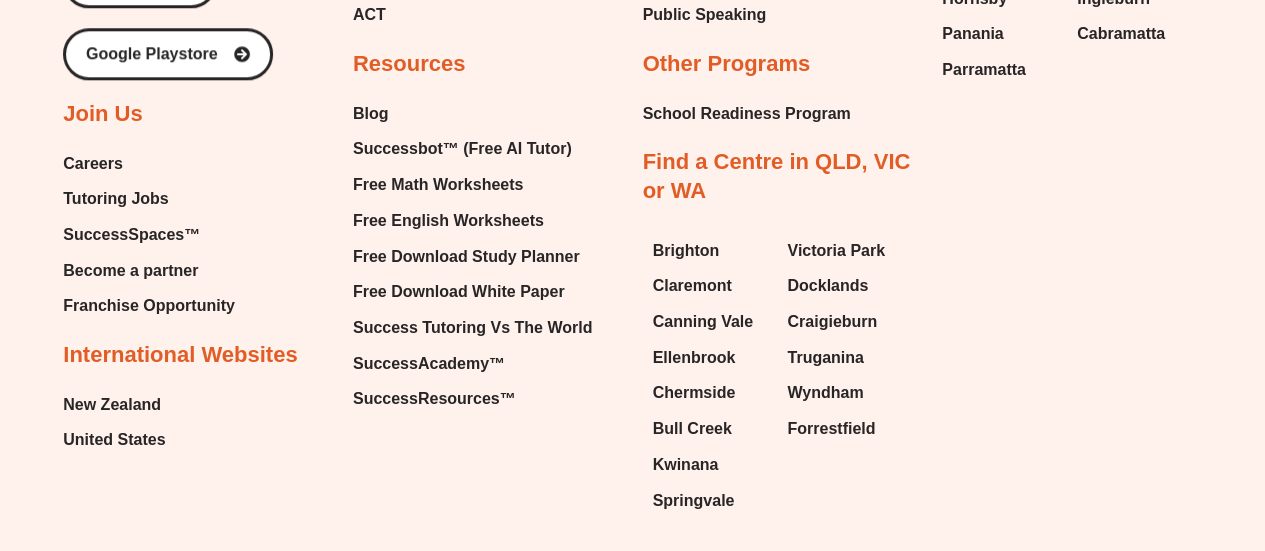 scroll, scrollTop: 19928, scrollLeft: 0, axis: vertical 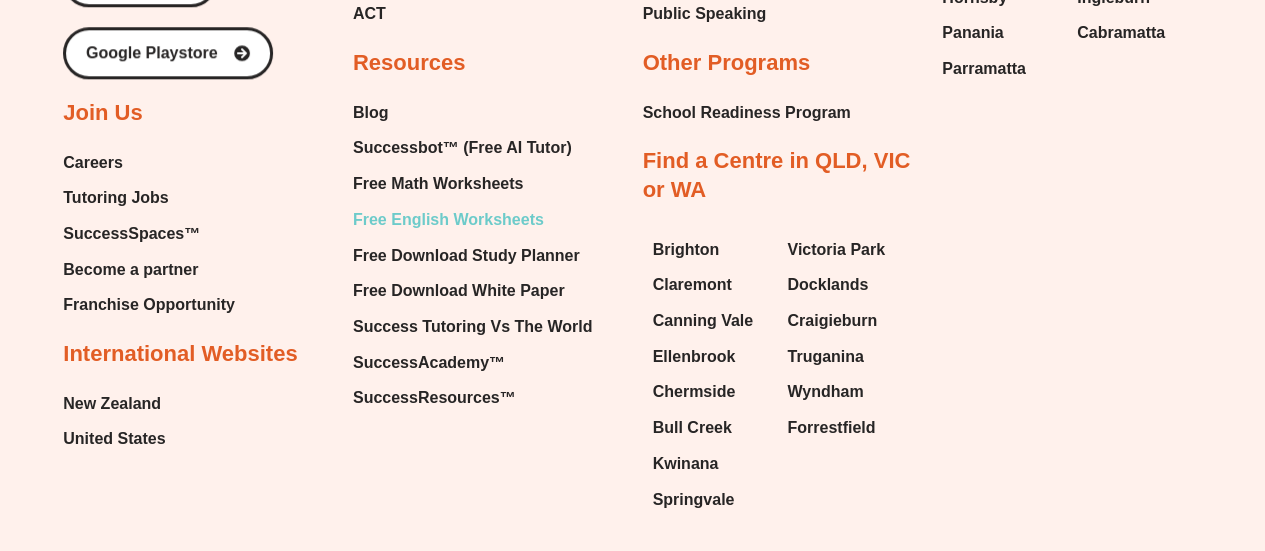 click on "Free English Worksheets" at bounding box center (448, 220) 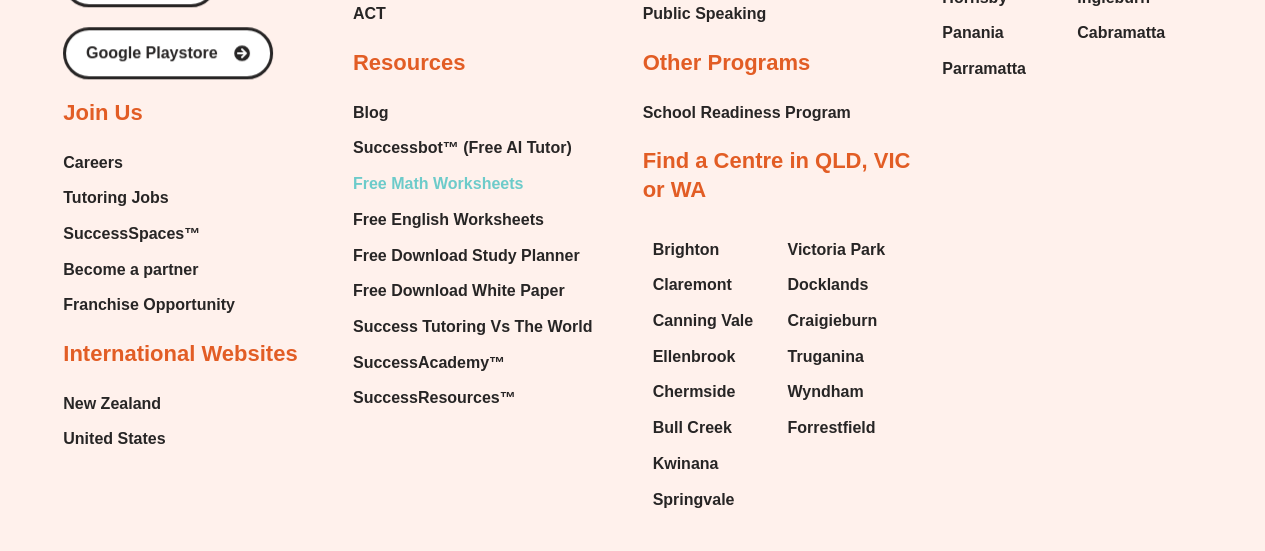 click on "Free Math Worksheets" at bounding box center (438, 184) 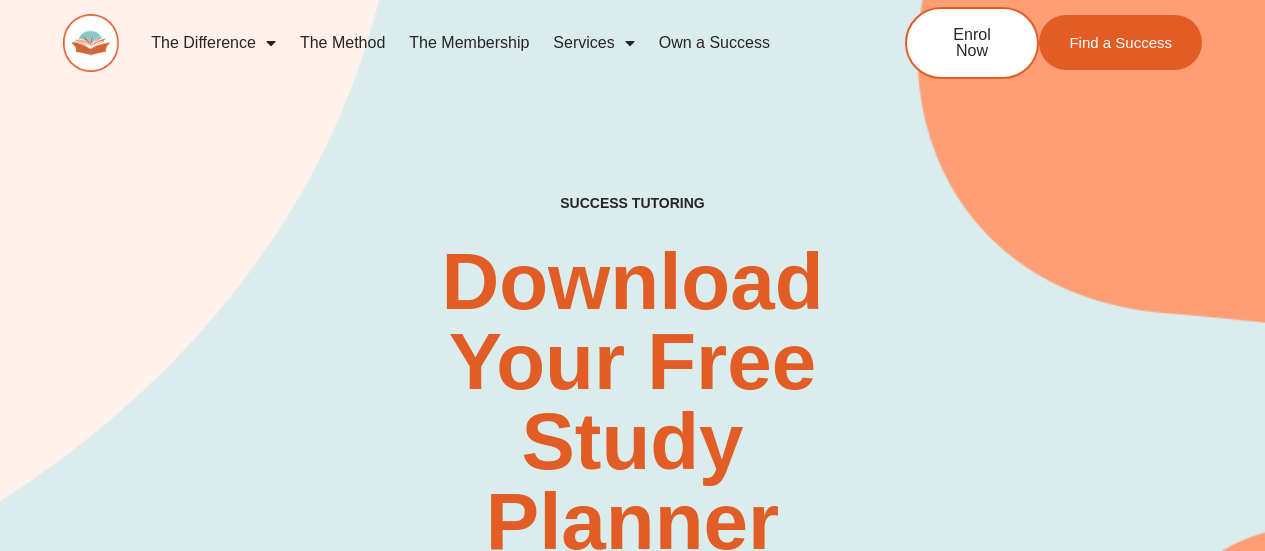 scroll, scrollTop: 0, scrollLeft: 0, axis: both 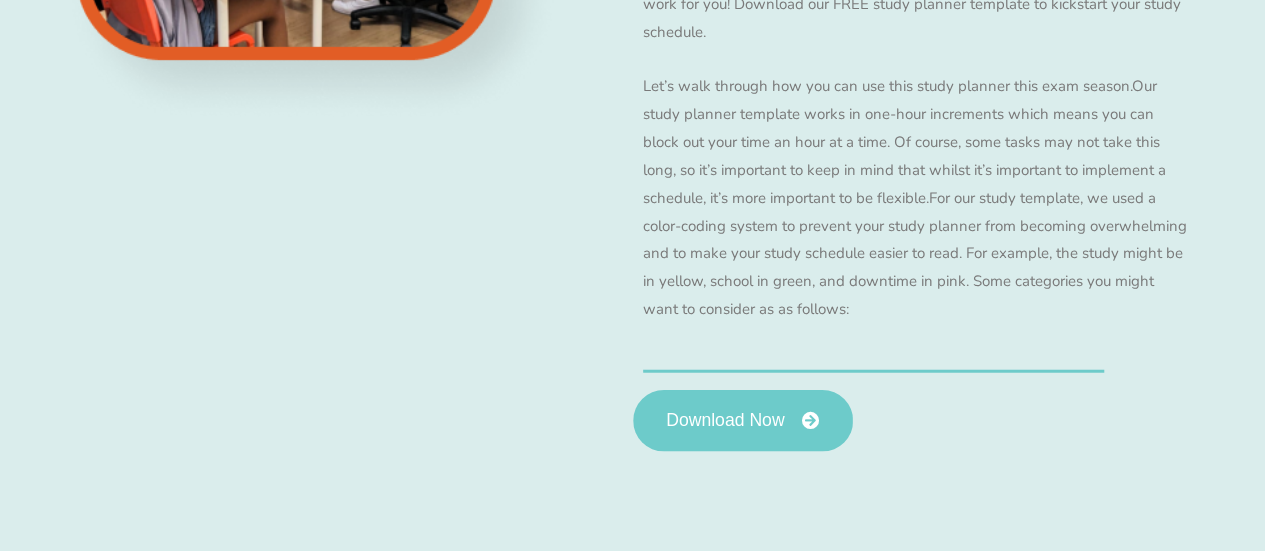 click on "Download Now" at bounding box center [743, 421] 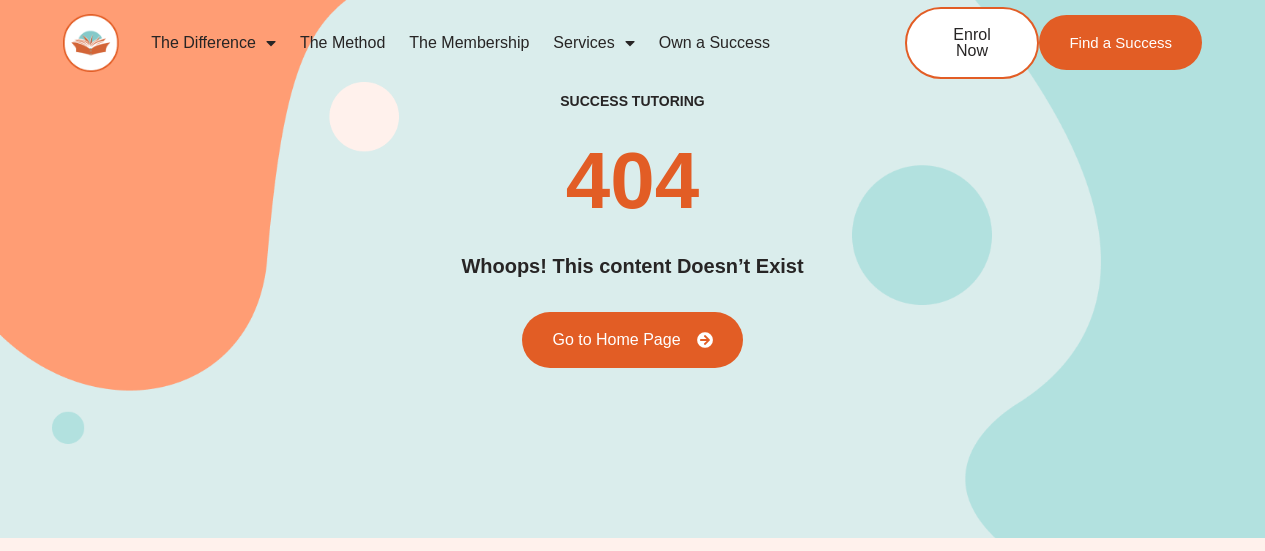 scroll, scrollTop: 0, scrollLeft: 0, axis: both 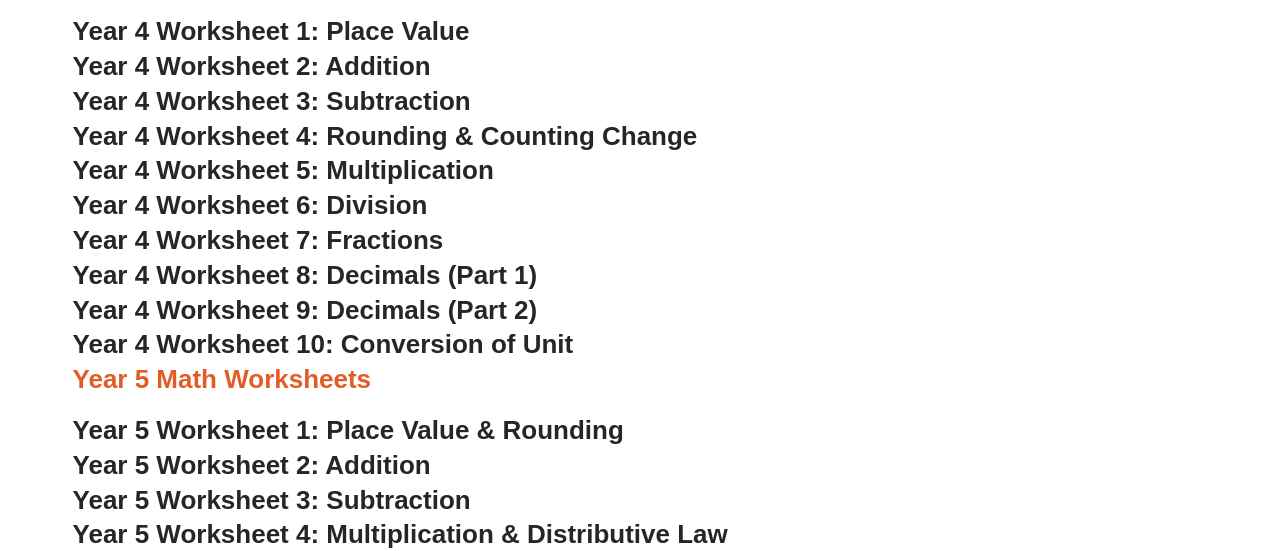 click on "Year 4 Worksheet 7: Fractions" at bounding box center [258, 240] 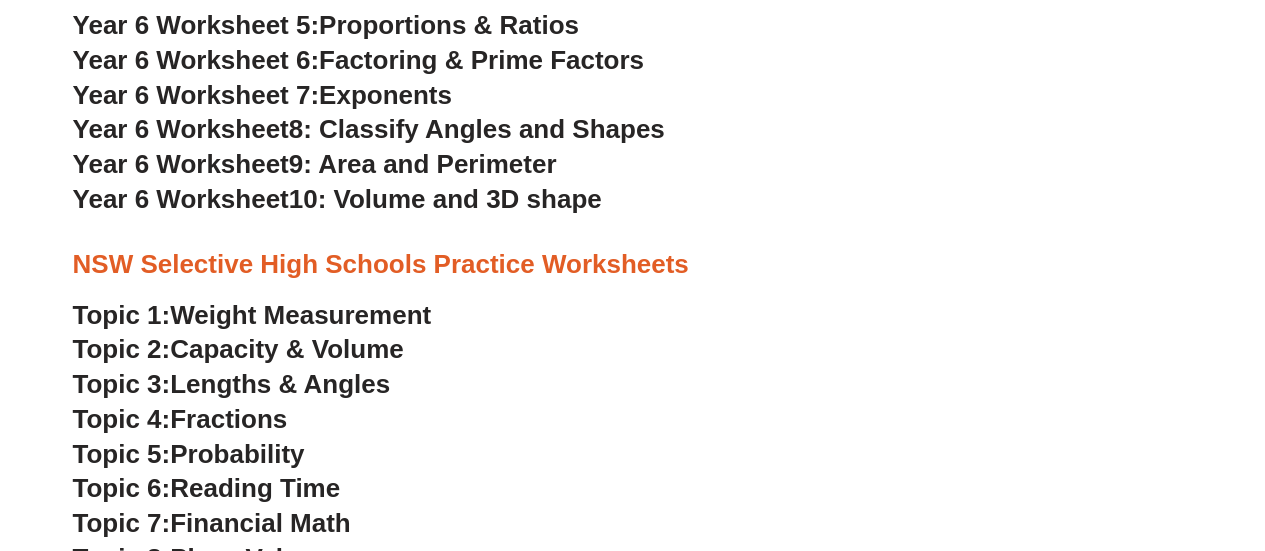 scroll, scrollTop: 4004, scrollLeft: 0, axis: vertical 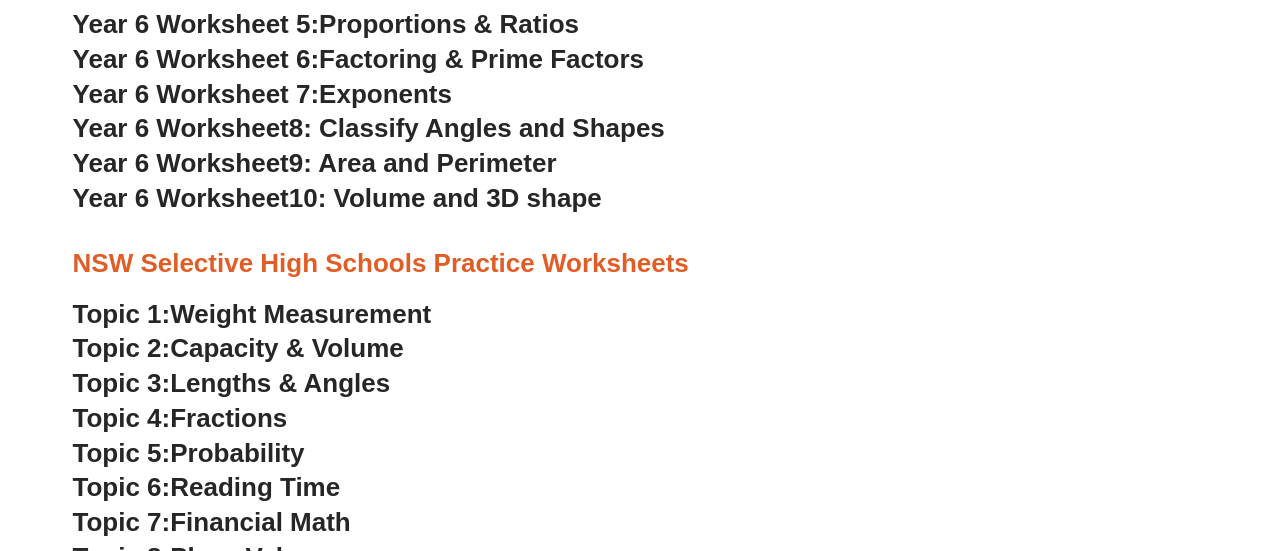 click on "Exponents" at bounding box center (385, 94) 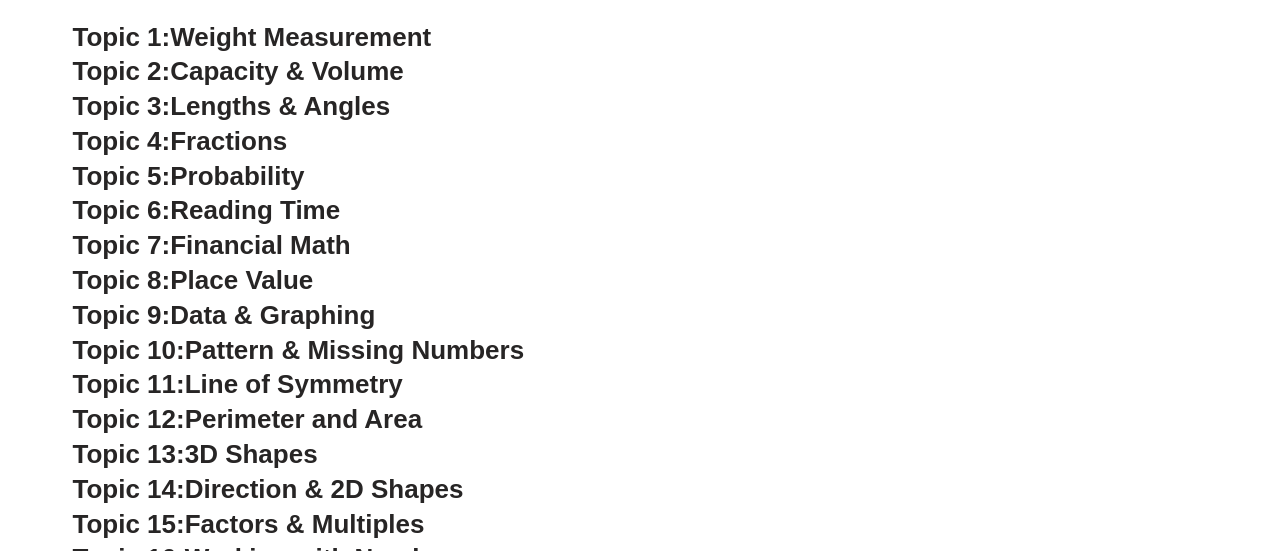 scroll, scrollTop: 4283, scrollLeft: 0, axis: vertical 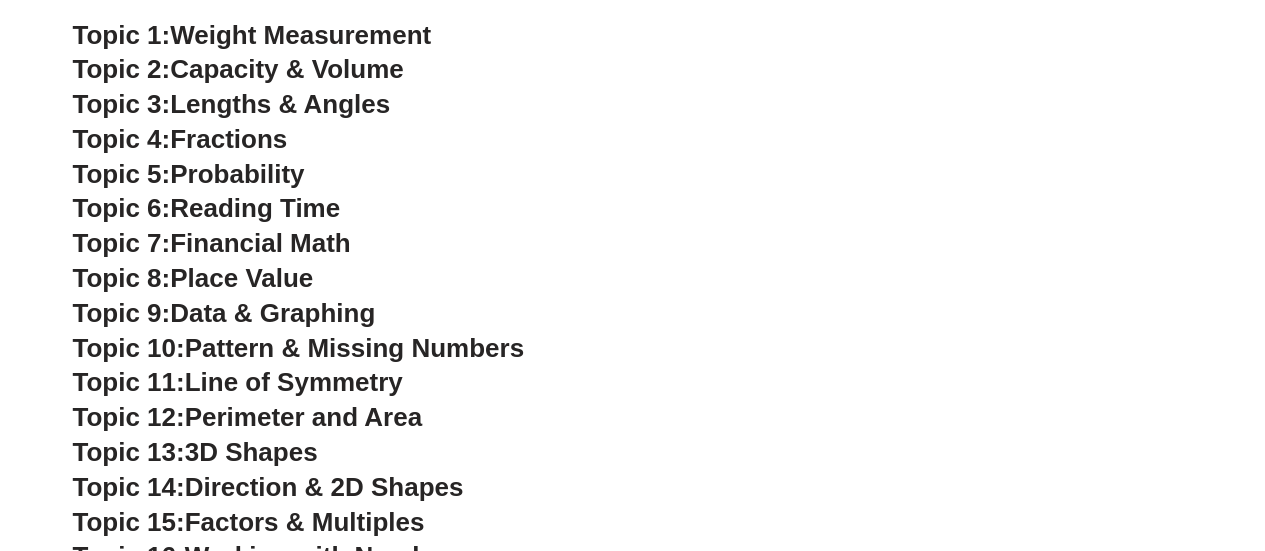 click on "Fractions" at bounding box center (228, 139) 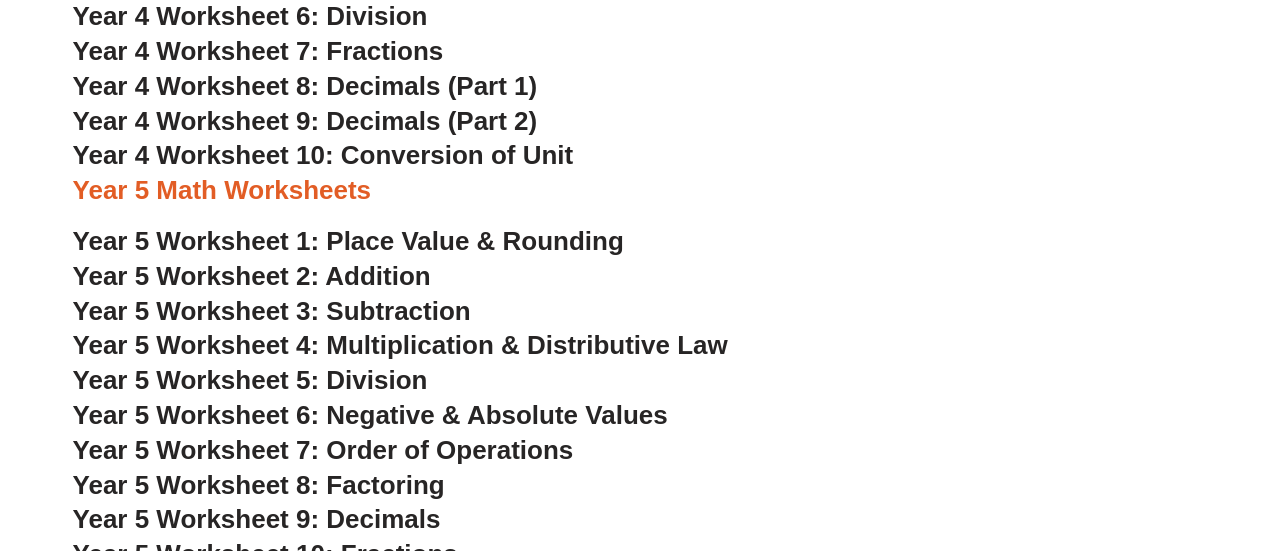 scroll, scrollTop: 3185, scrollLeft: 0, axis: vertical 